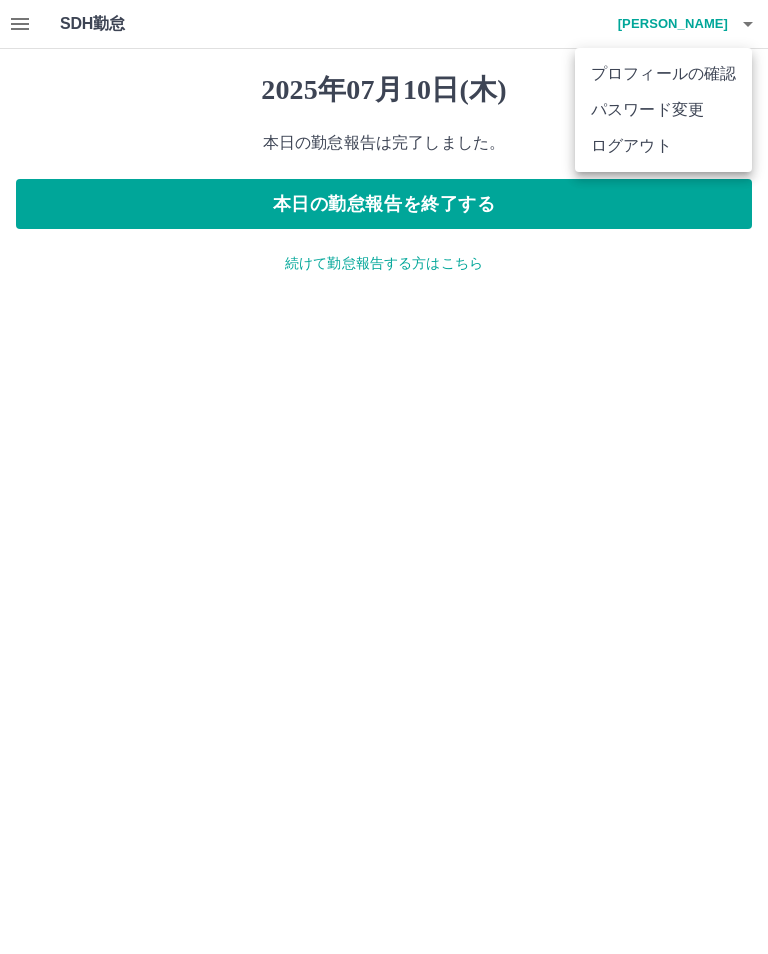 scroll, scrollTop: 0, scrollLeft: 0, axis: both 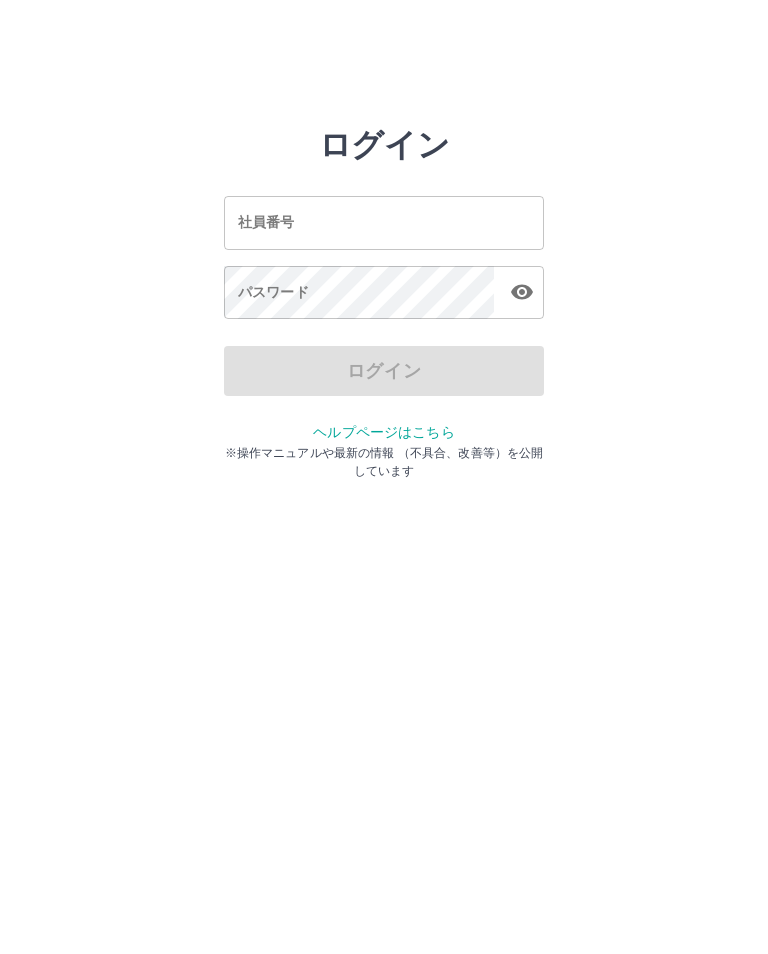 click on "社員番号 社員番号" at bounding box center [384, 222] 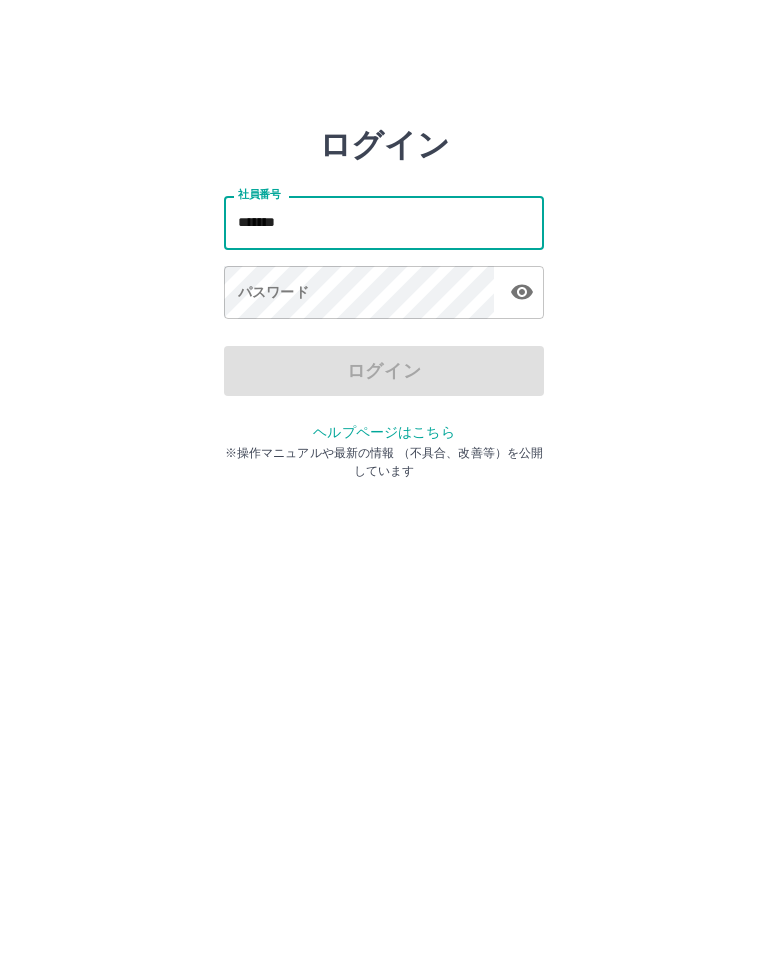 type on "*******" 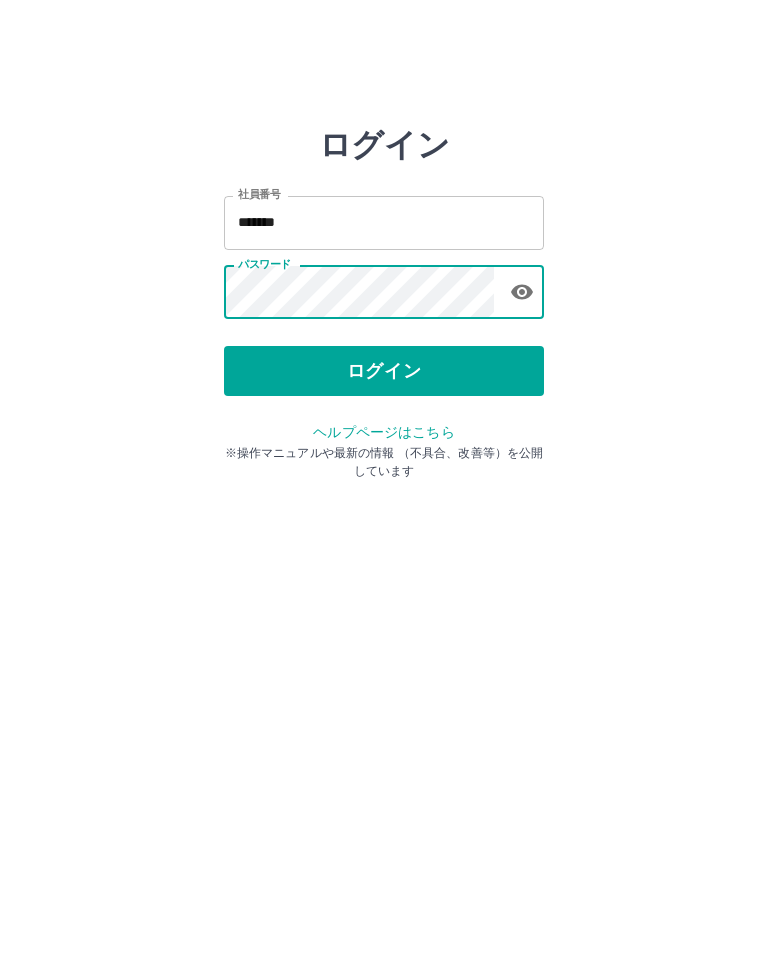 click on "ログイン" at bounding box center [384, 371] 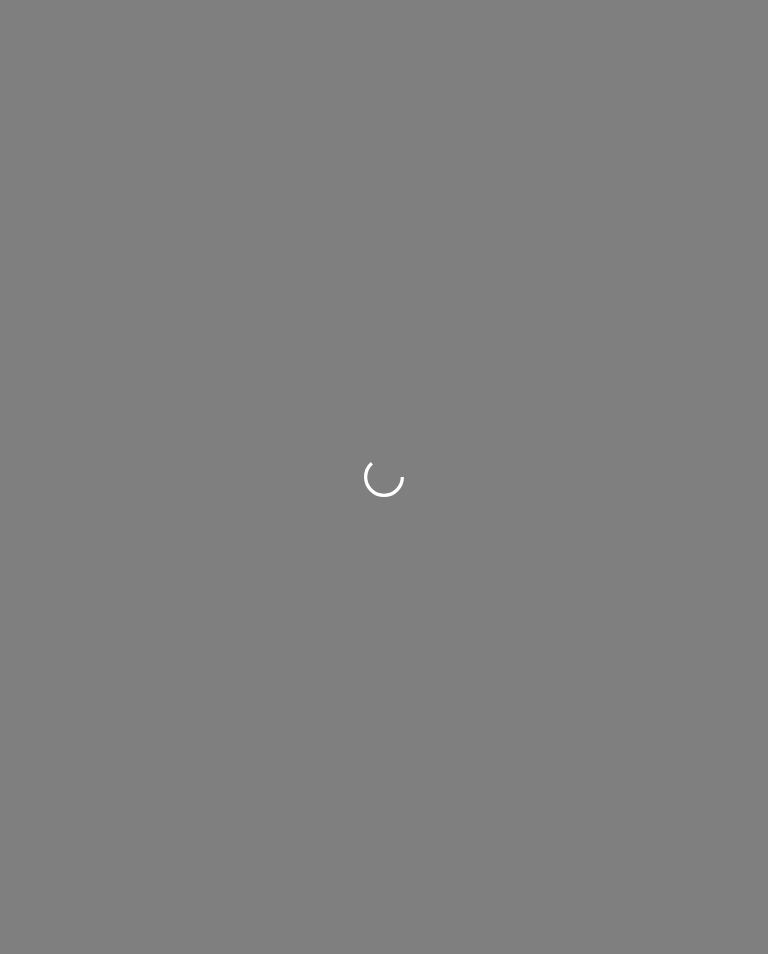 scroll, scrollTop: 0, scrollLeft: 0, axis: both 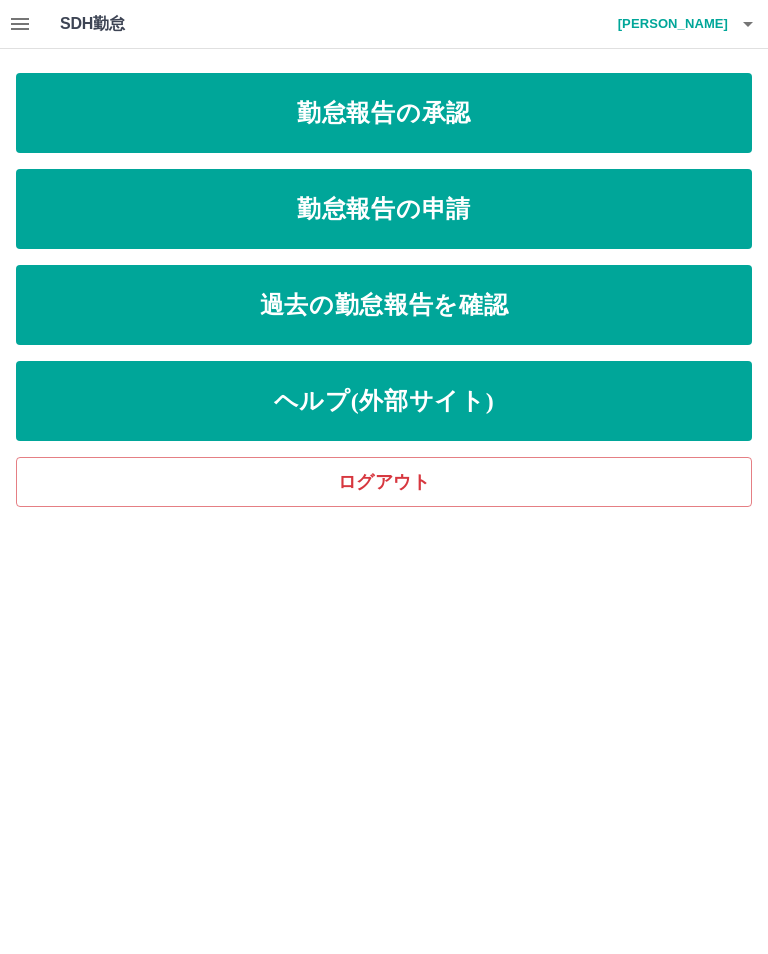 click on "勤怠報告の申請" at bounding box center [384, 209] 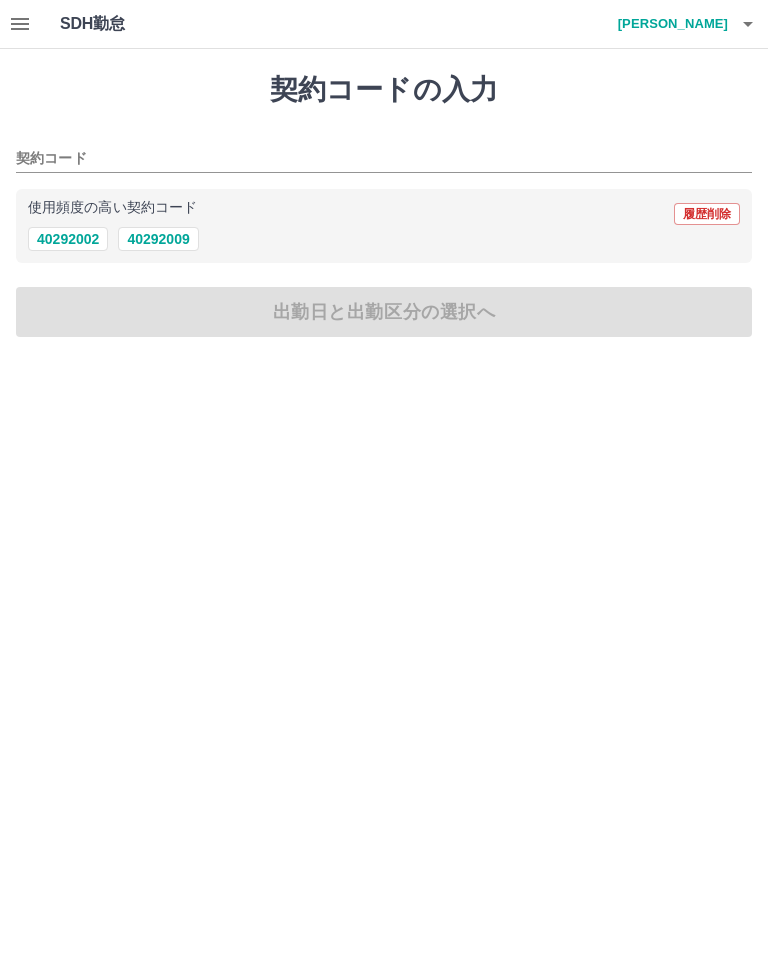 click on "40292009" at bounding box center (158, 239) 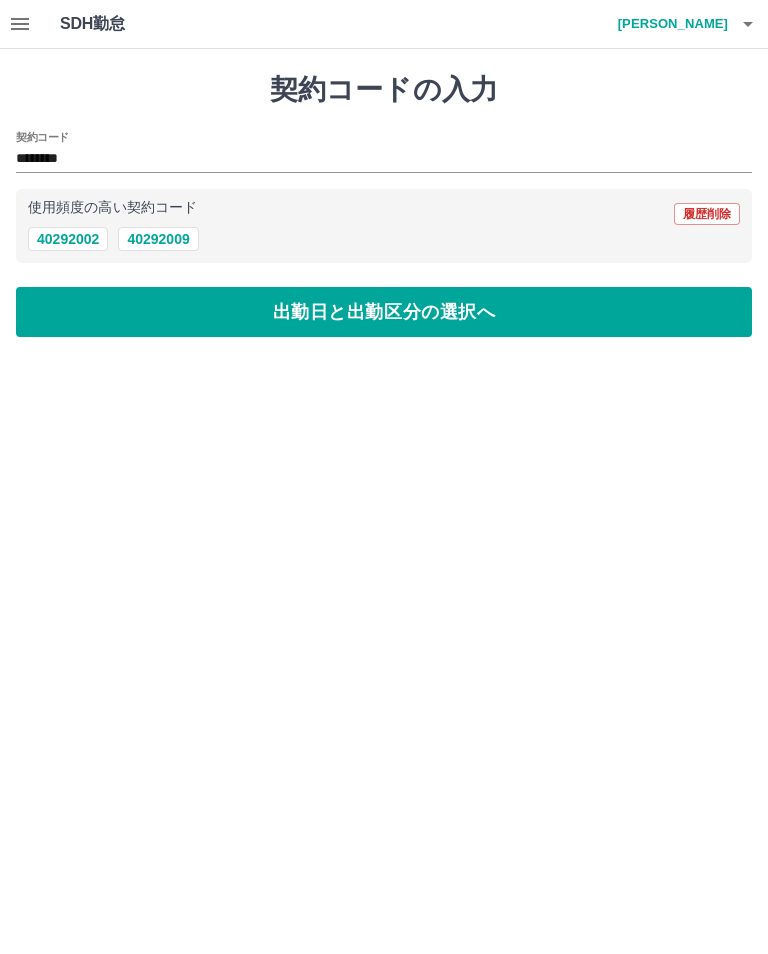 click on "出勤日と出勤区分の選択へ" at bounding box center (384, 312) 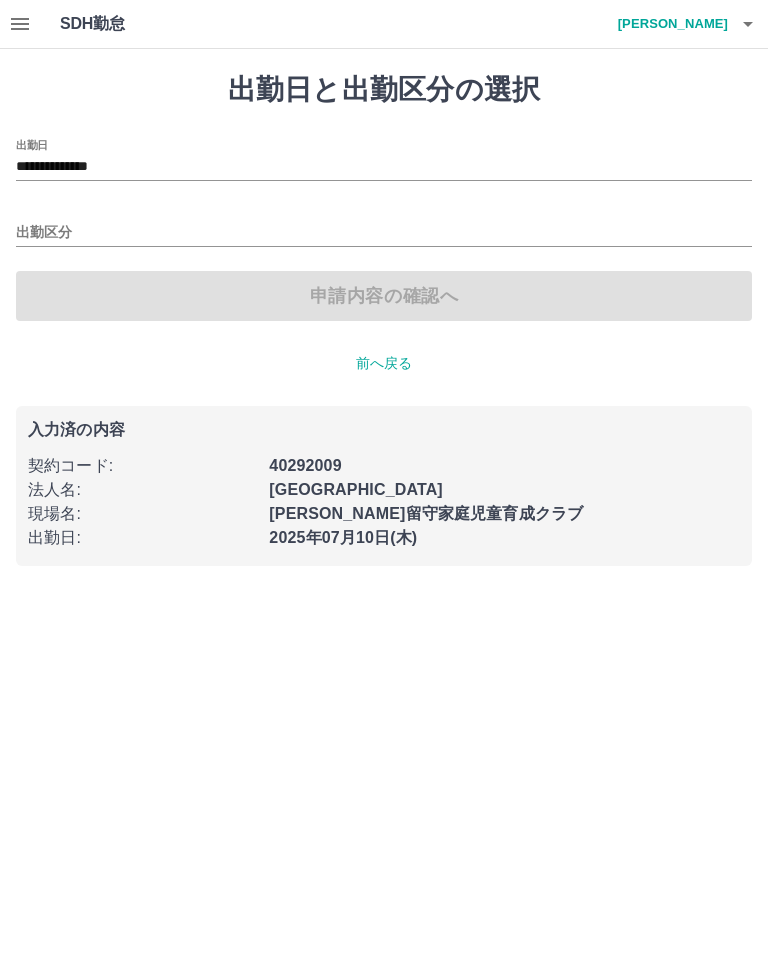 click on "出勤区分" at bounding box center (384, 233) 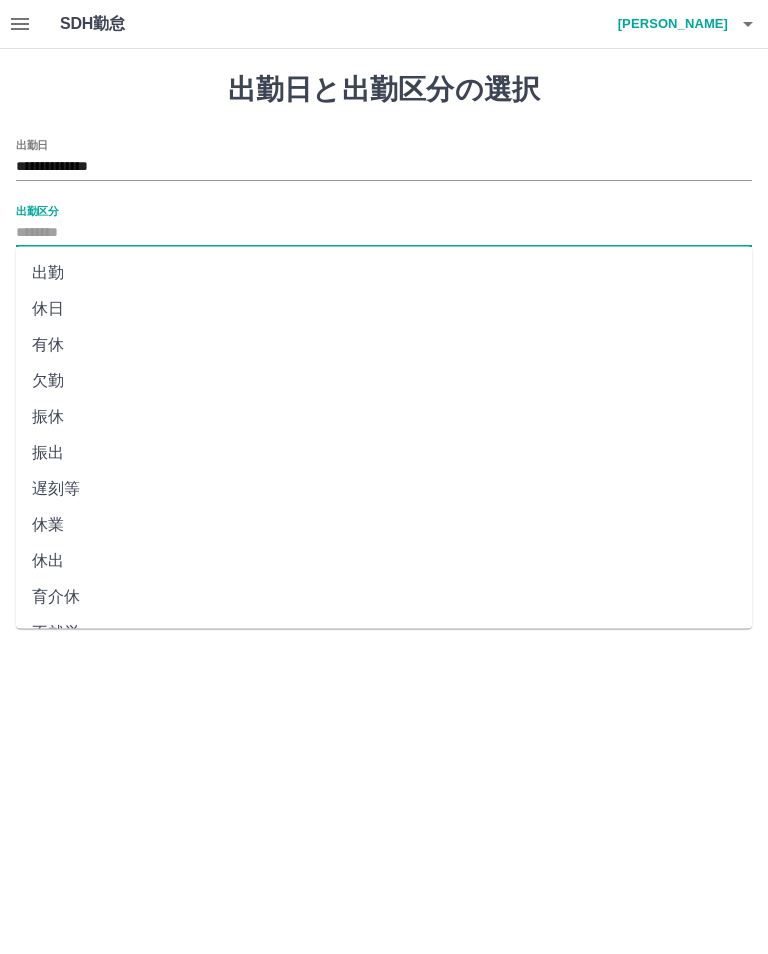 click on "出勤" at bounding box center (384, 273) 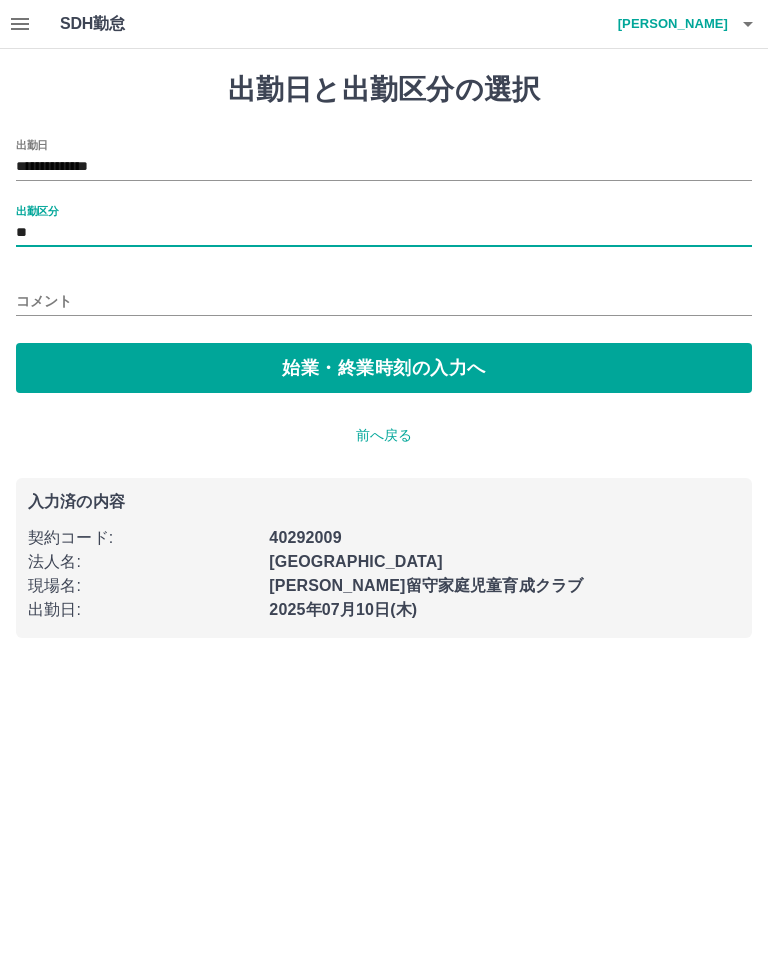 click on "始業・終業時刻の入力へ" at bounding box center [384, 368] 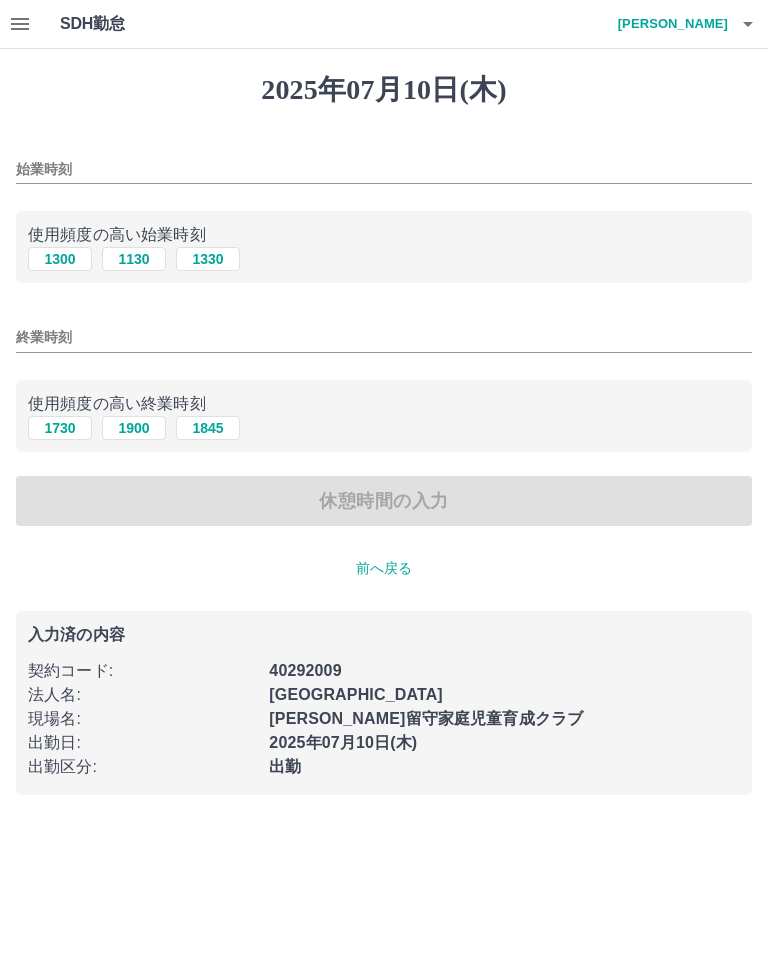 click on "1300" at bounding box center (60, 259) 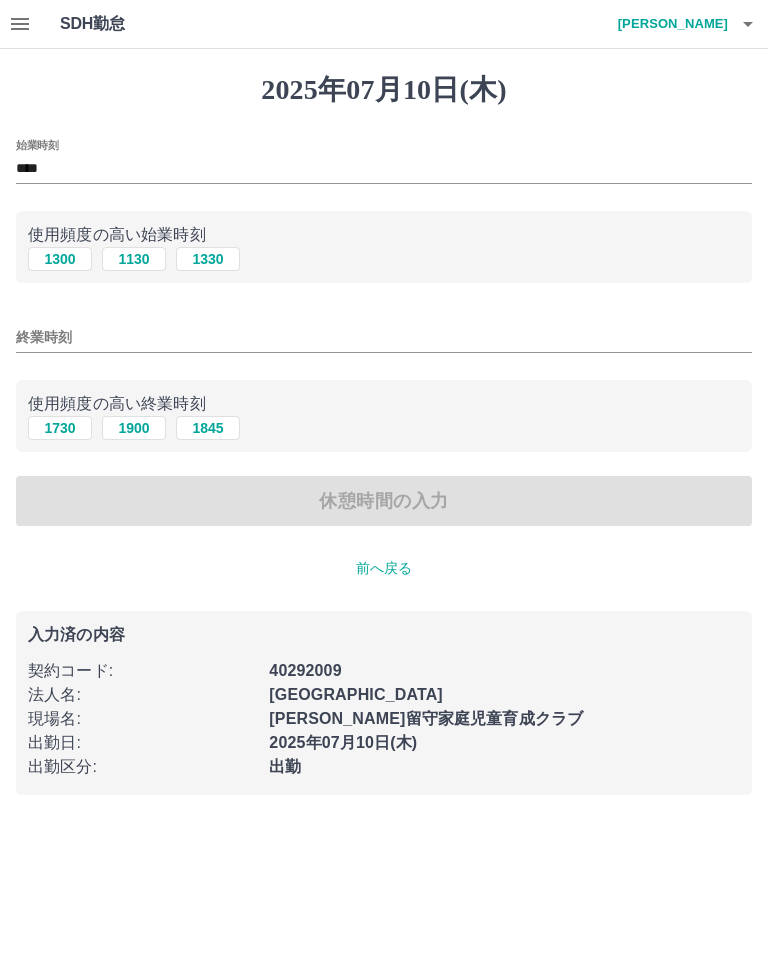 click on "1900" at bounding box center (134, 428) 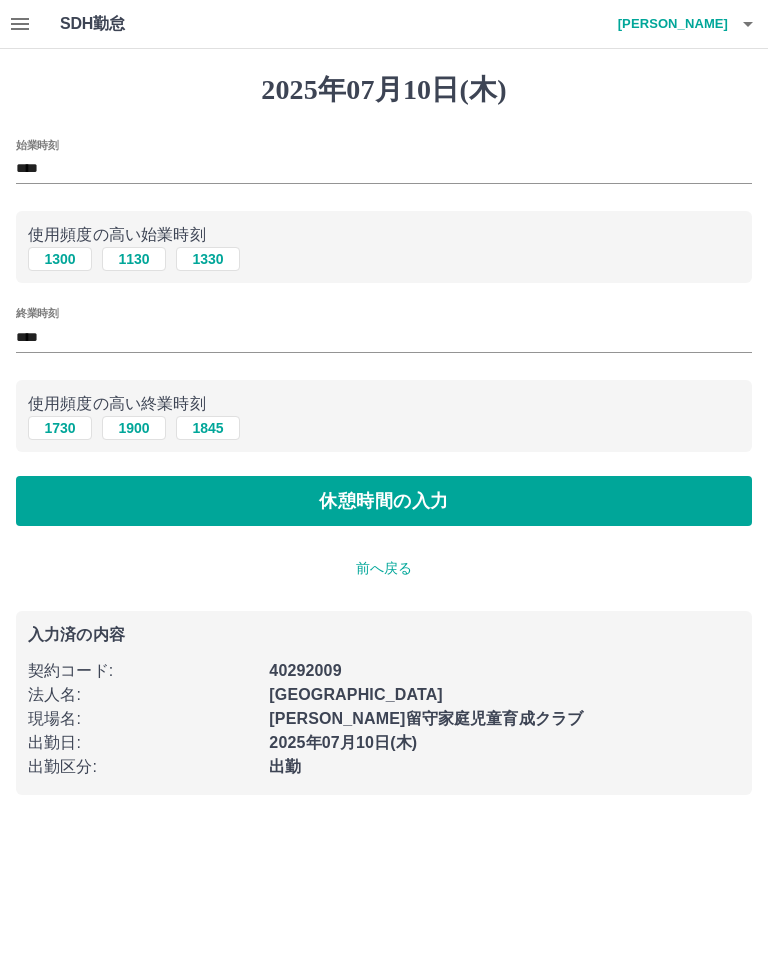 click on "休憩時間の入力" at bounding box center [384, 501] 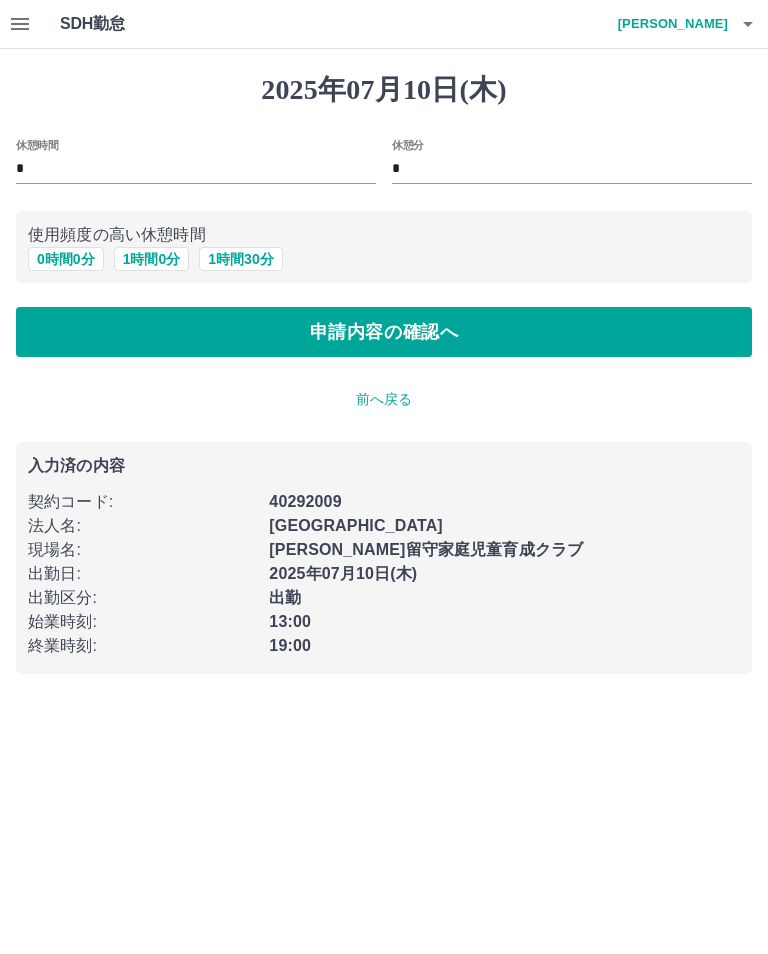 click on "申請内容の確認へ" at bounding box center (384, 332) 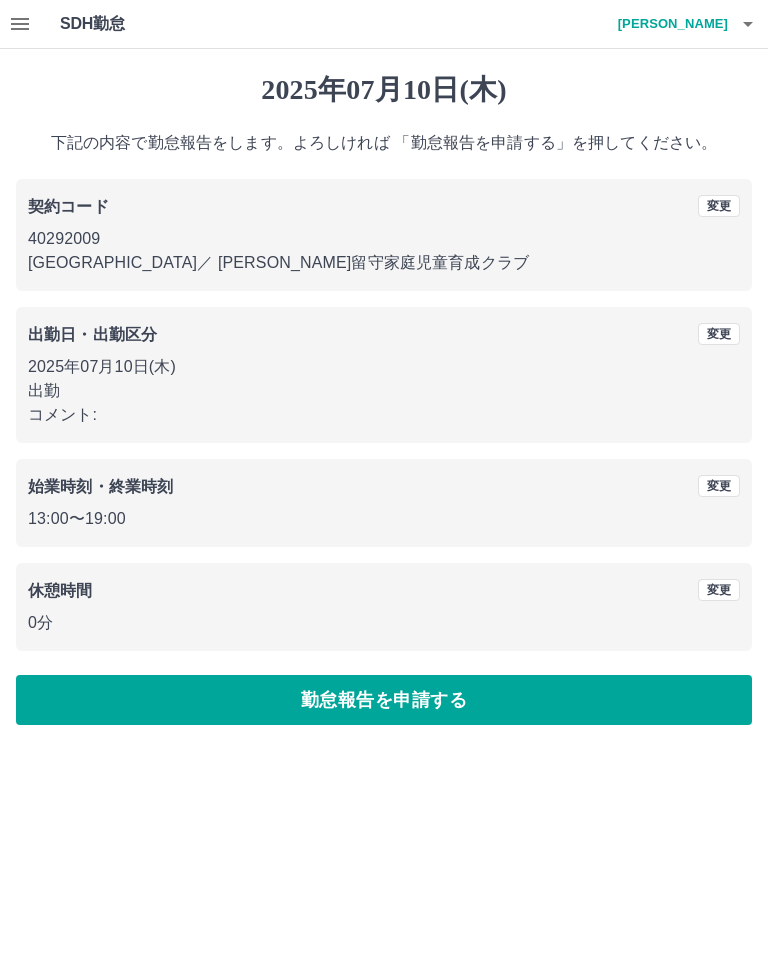 click on "勤怠報告を申請する" at bounding box center [384, 700] 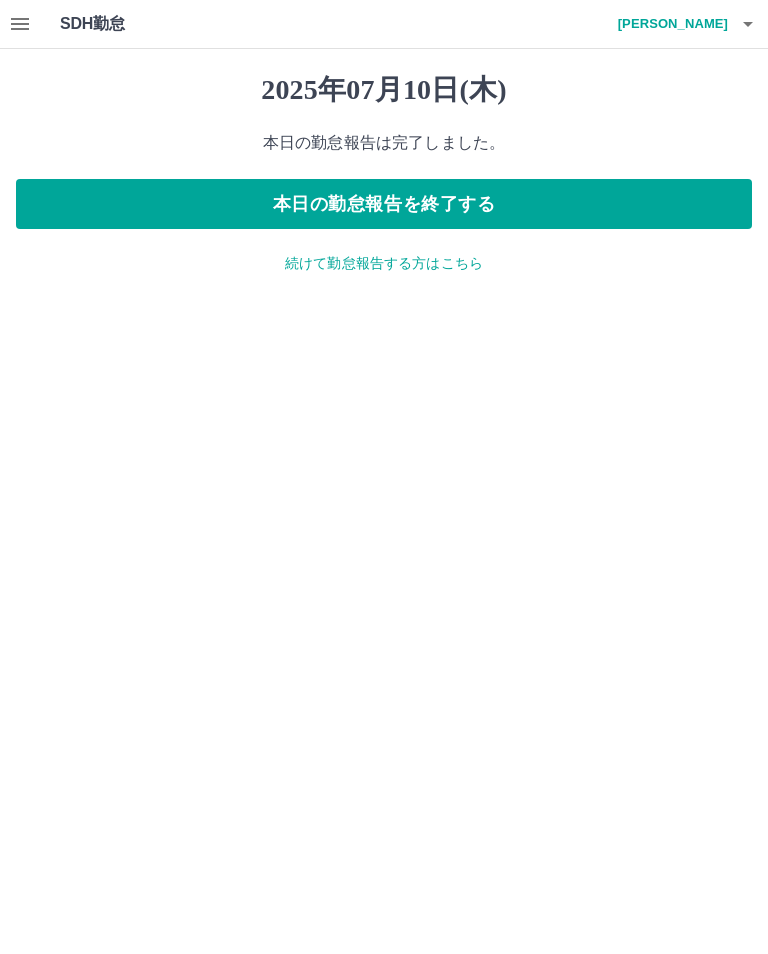 click on "続けて勤怠報告する方はこちら" at bounding box center [384, 263] 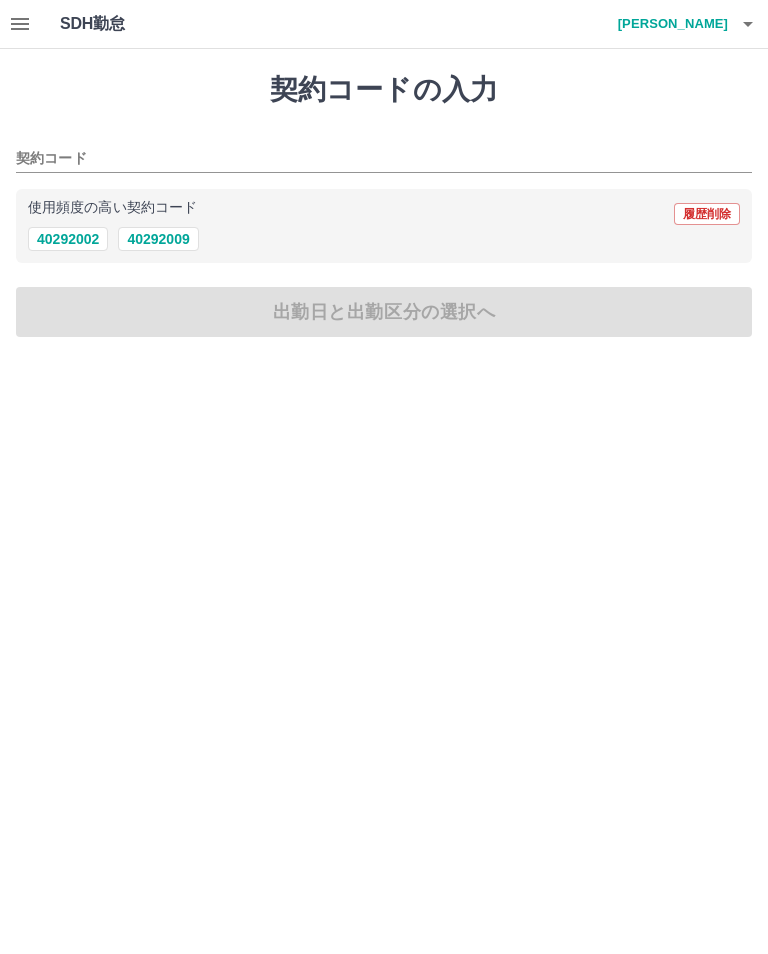 click on "40292009" at bounding box center (158, 239) 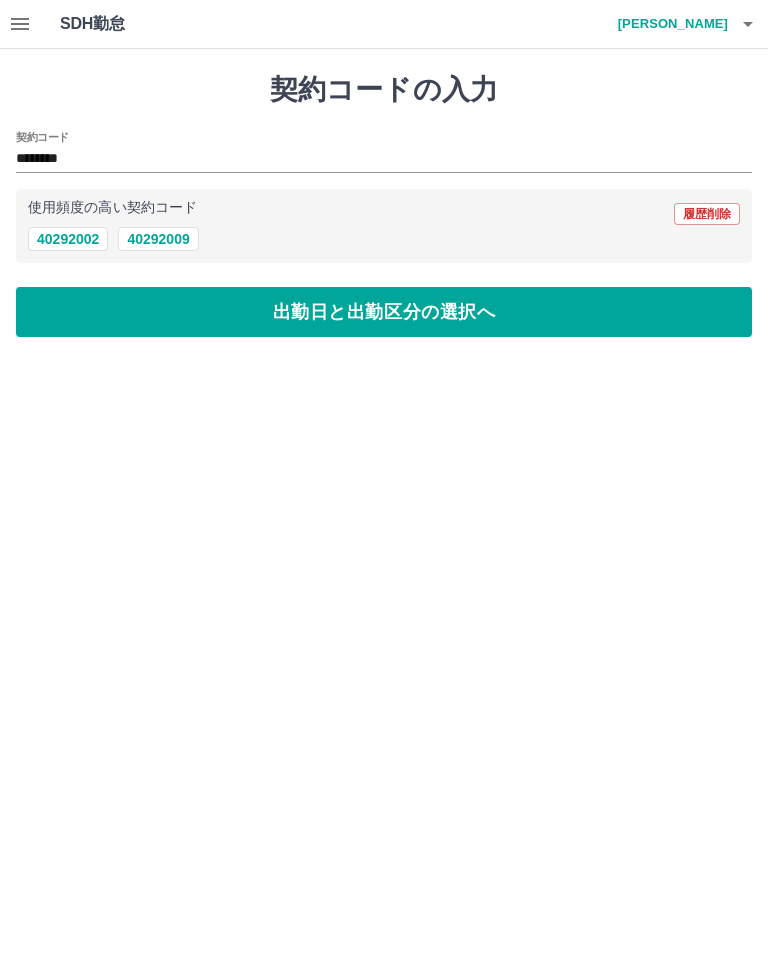 type on "********" 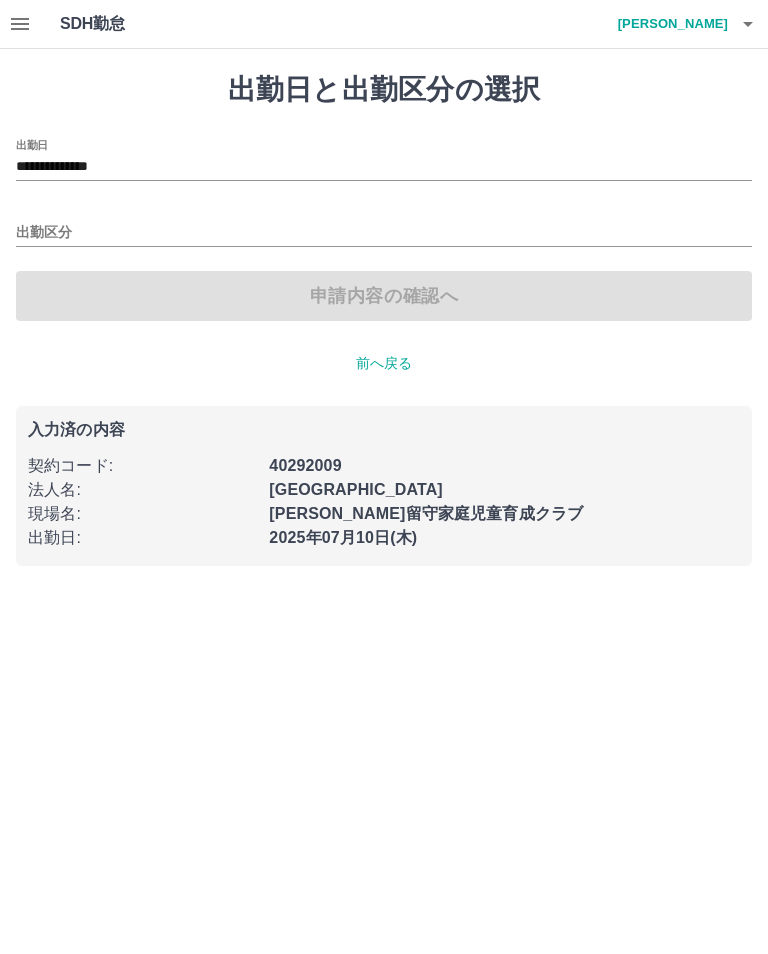 click on "出勤区分" at bounding box center [384, 233] 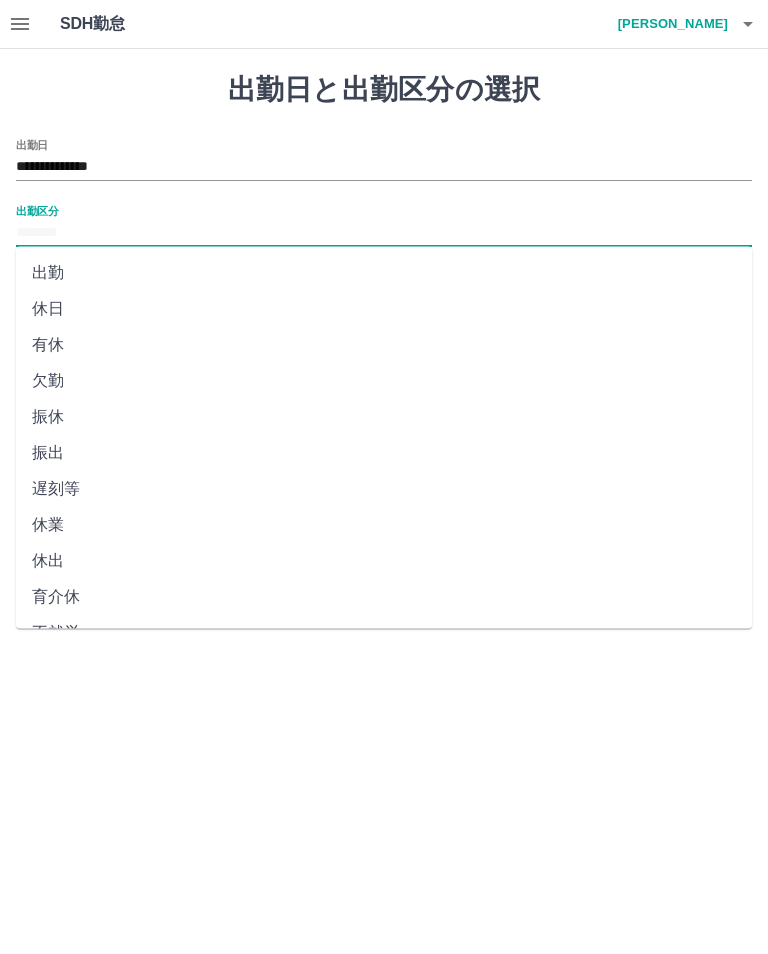 click on "有休" at bounding box center (384, 345) 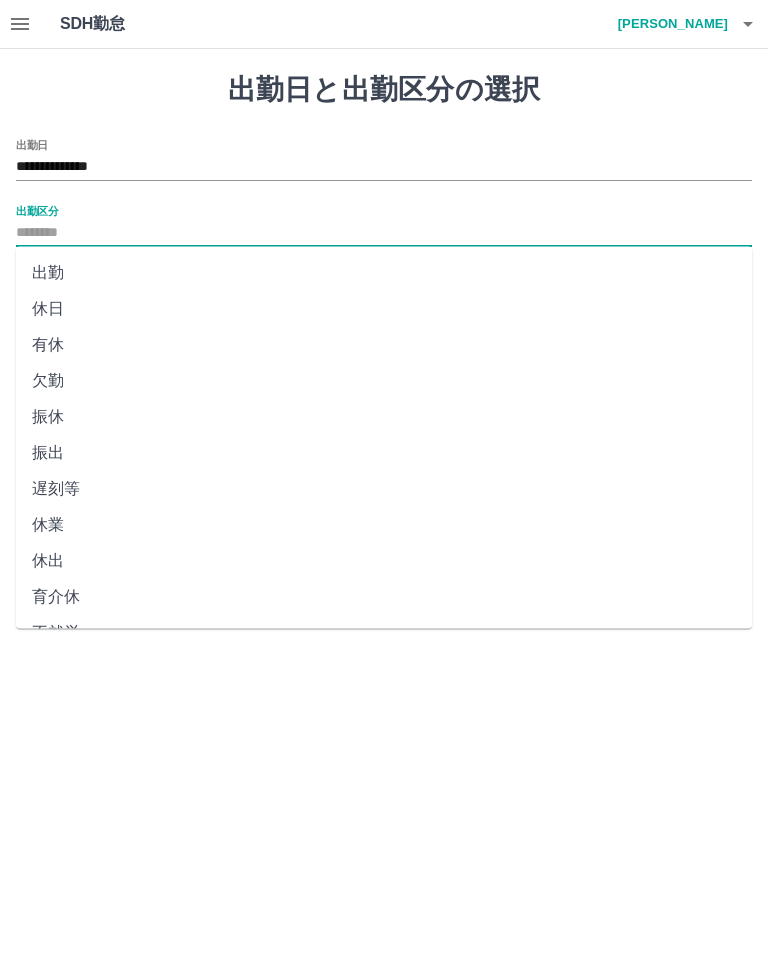 type on "**" 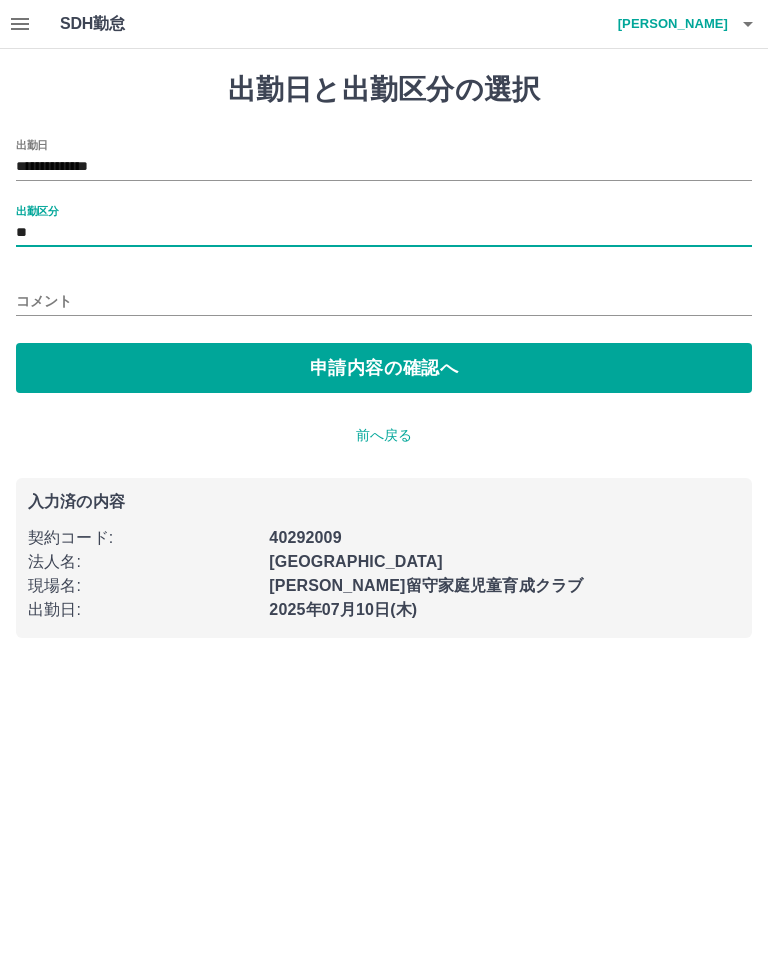 click on "申請内容の確認へ" at bounding box center [384, 368] 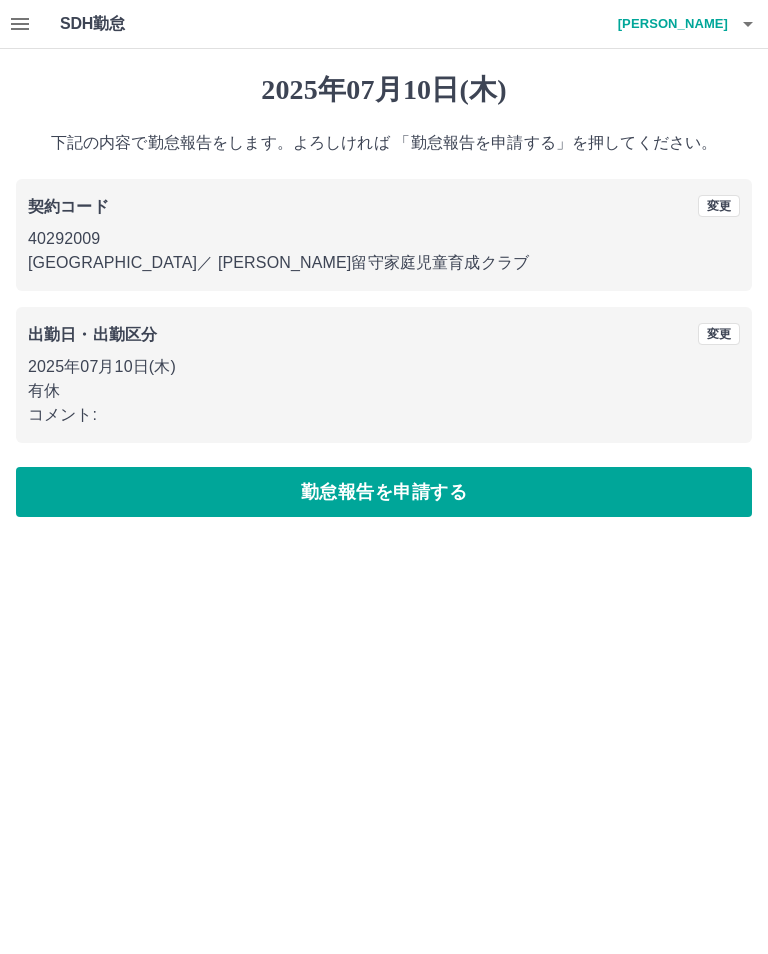 click on "変更" at bounding box center (719, 334) 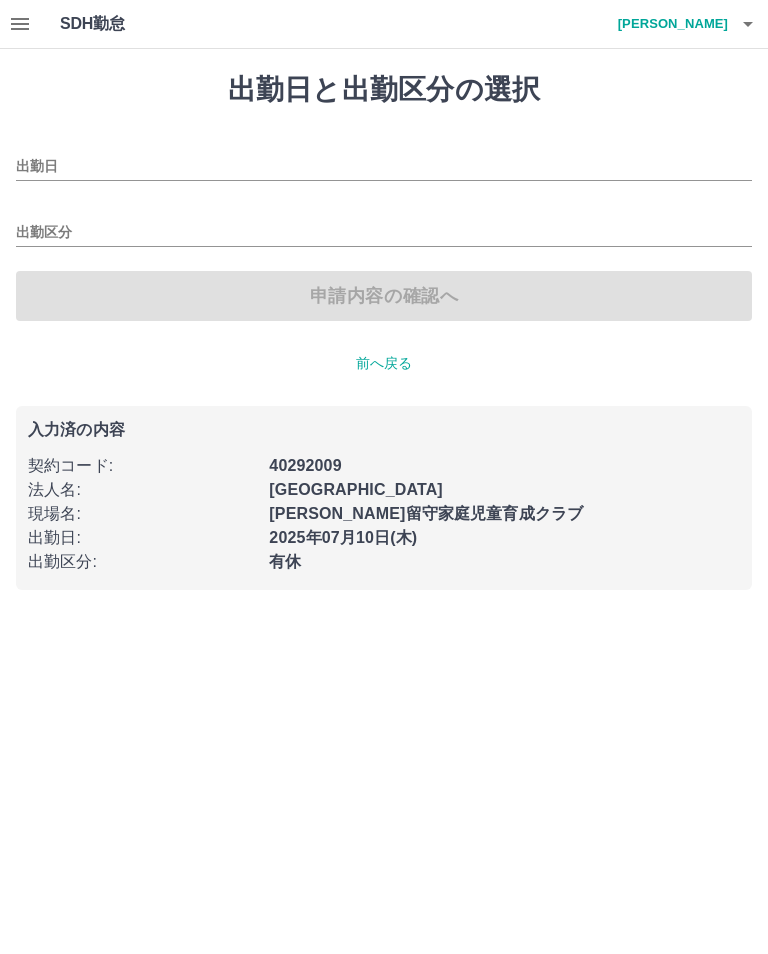 type on "**********" 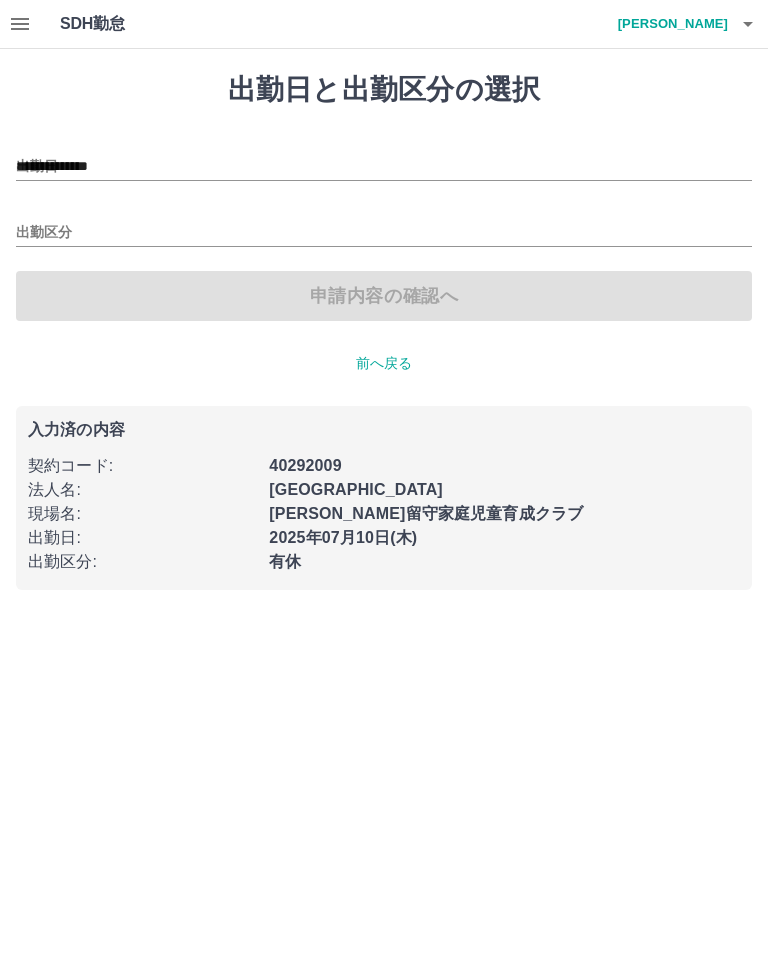 type on "**" 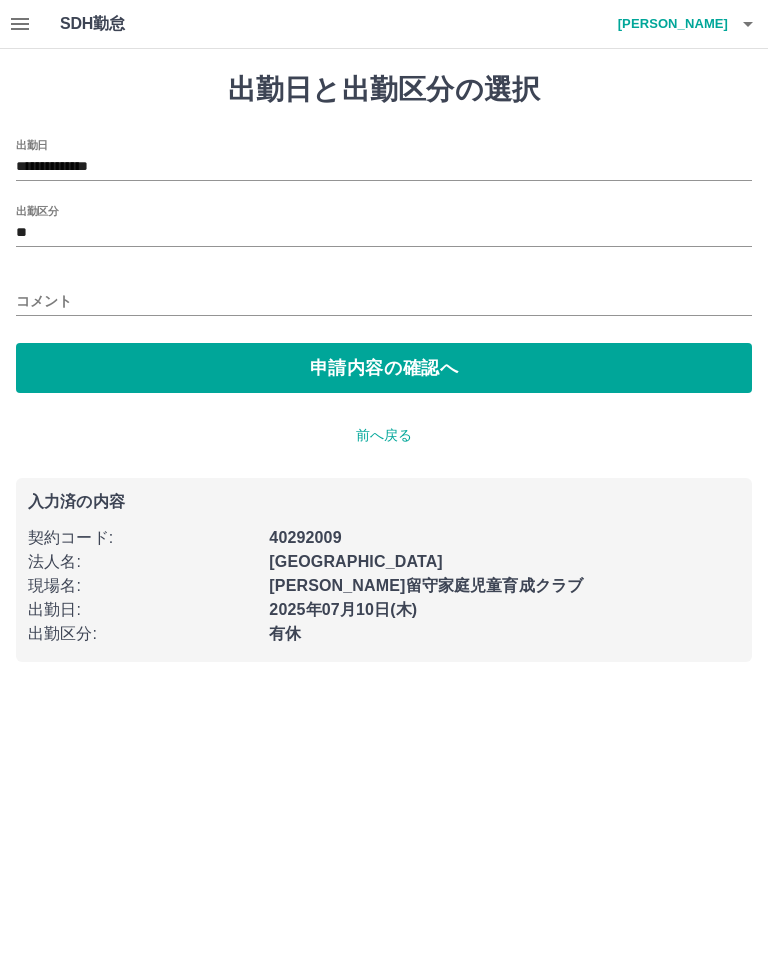 click on "**********" at bounding box center [384, 167] 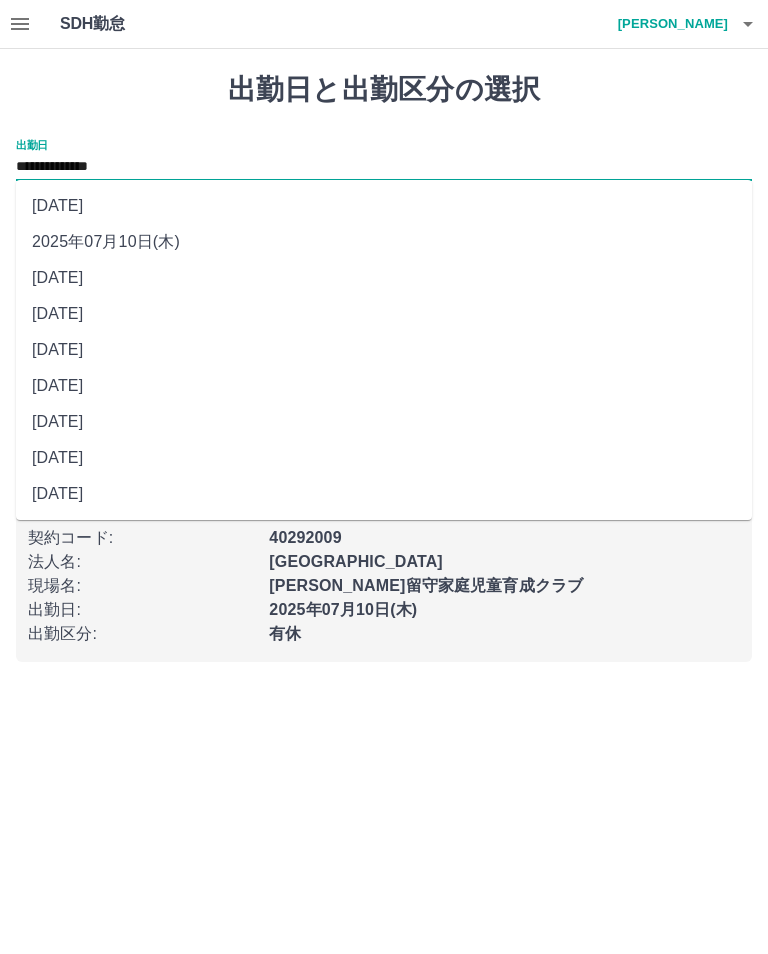 click on "2025年07月11日(金)" at bounding box center (384, 206) 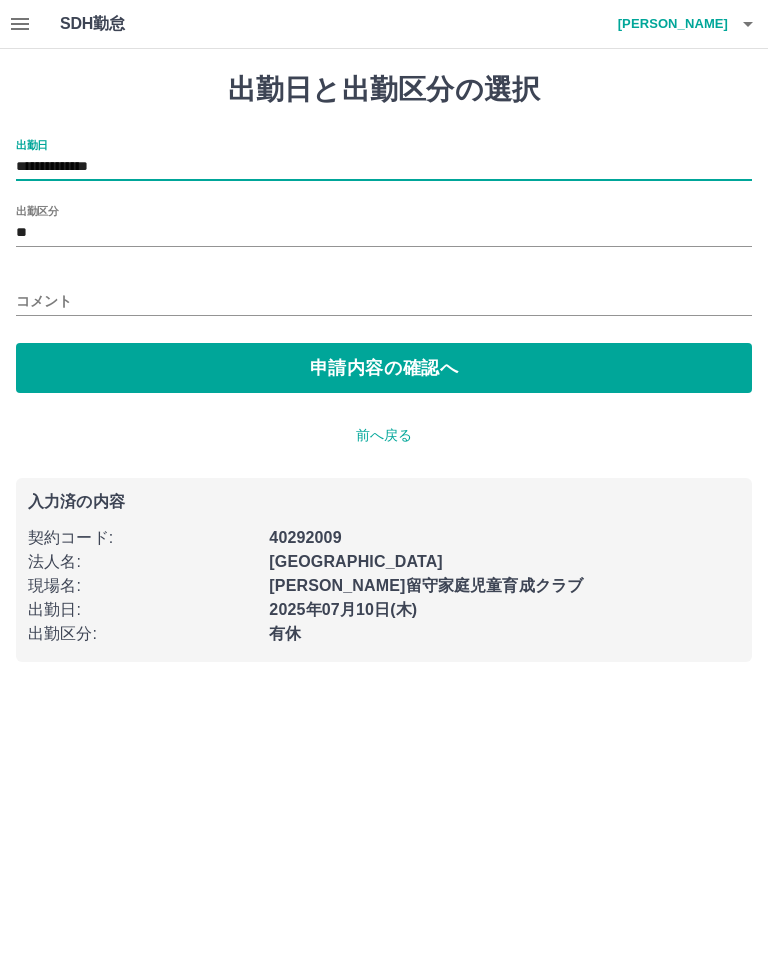 click on "申請内容の確認へ" at bounding box center (384, 368) 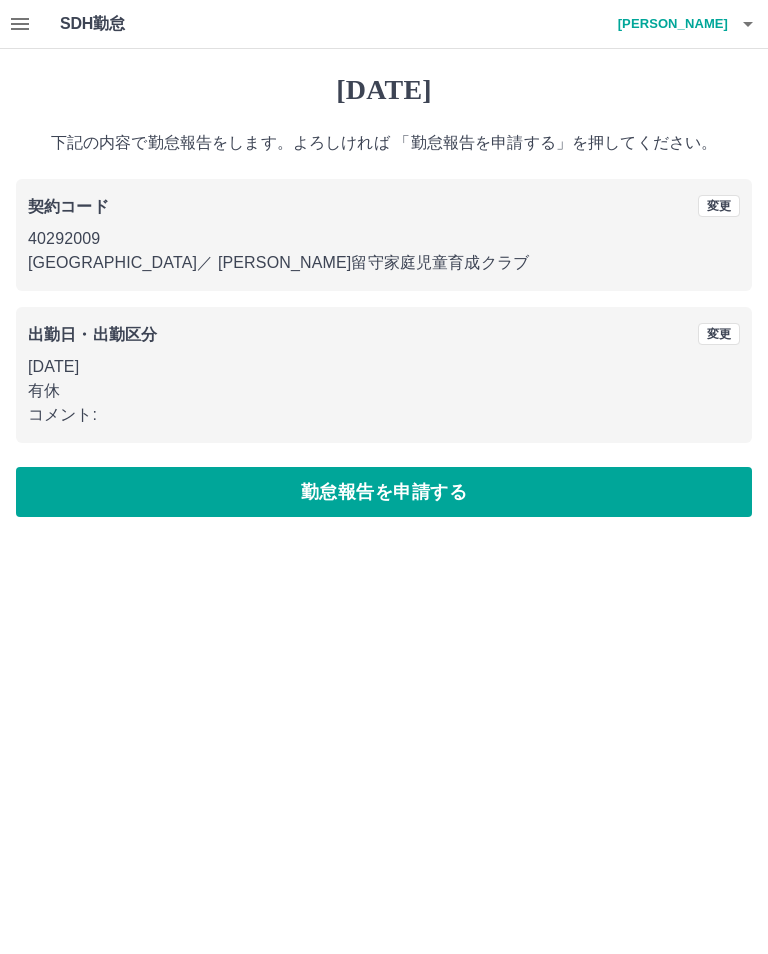 click on "勤怠報告を申請する" at bounding box center (384, 492) 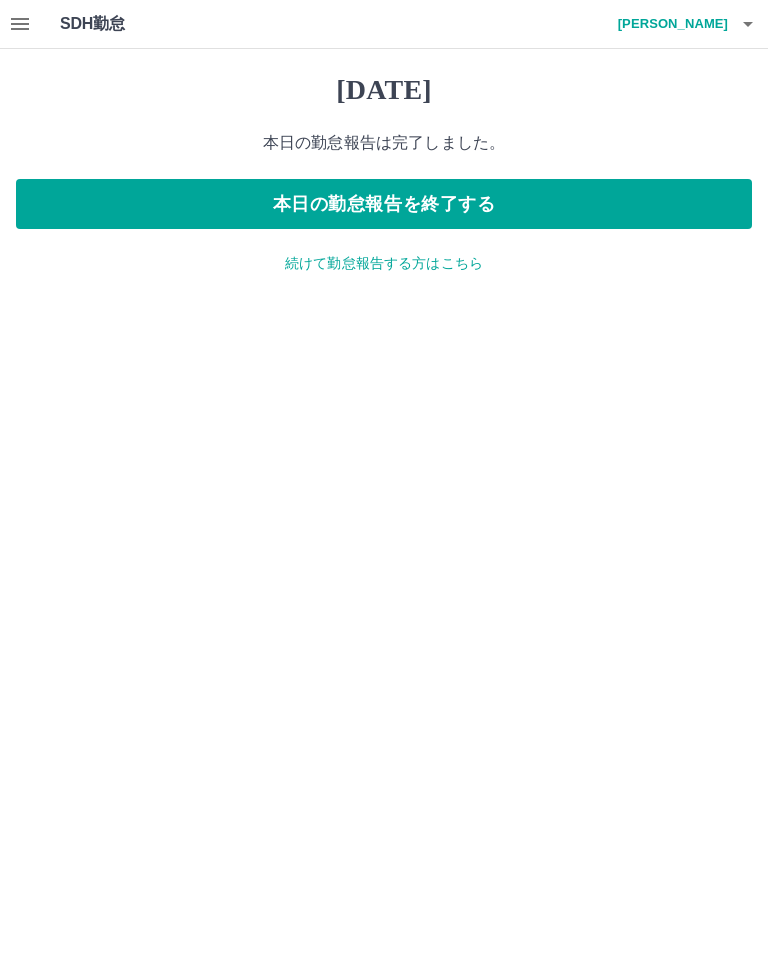 click on "SDH勤怠 池松　千怜 2025年07月11日(金) 本日の勤怠報告は完了しました。 本日の勤怠報告を終了する 続けて勤怠報告する方はこちら SDH勤怠" at bounding box center (384, 149) 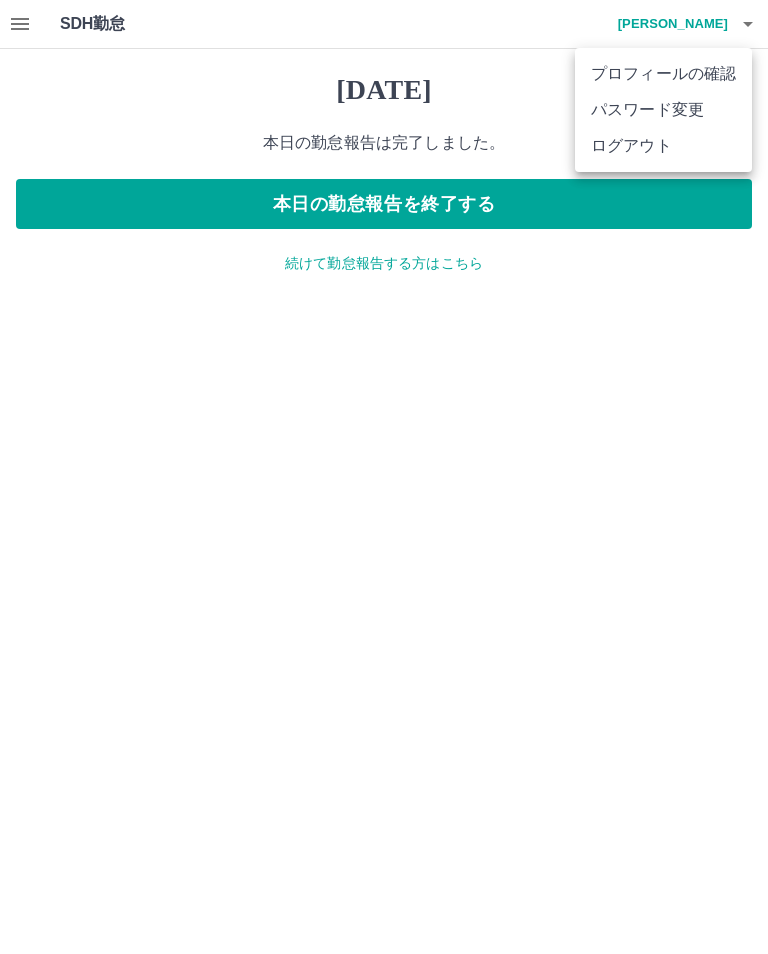 click at bounding box center [384, 477] 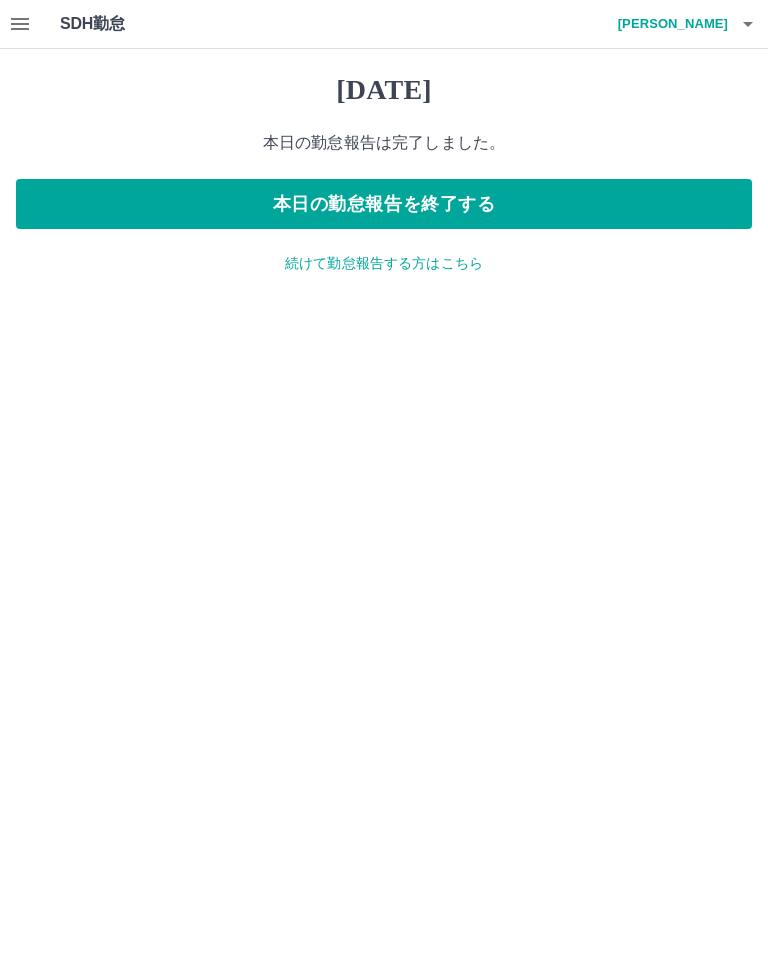 click 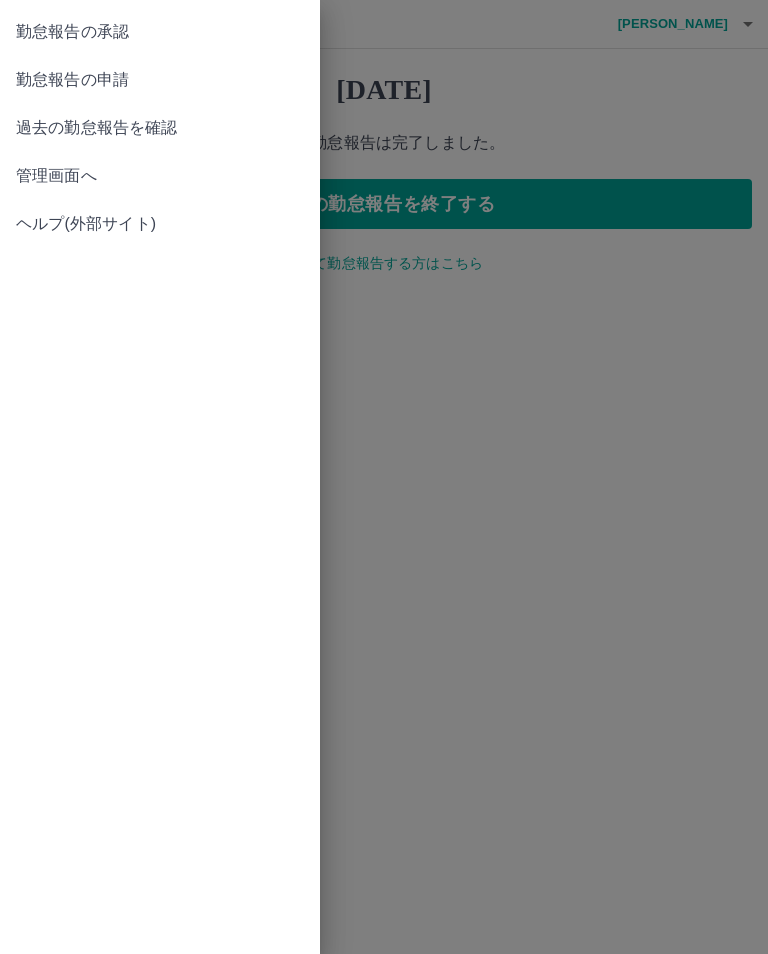 click on "勤怠報告の承認" at bounding box center (160, 32) 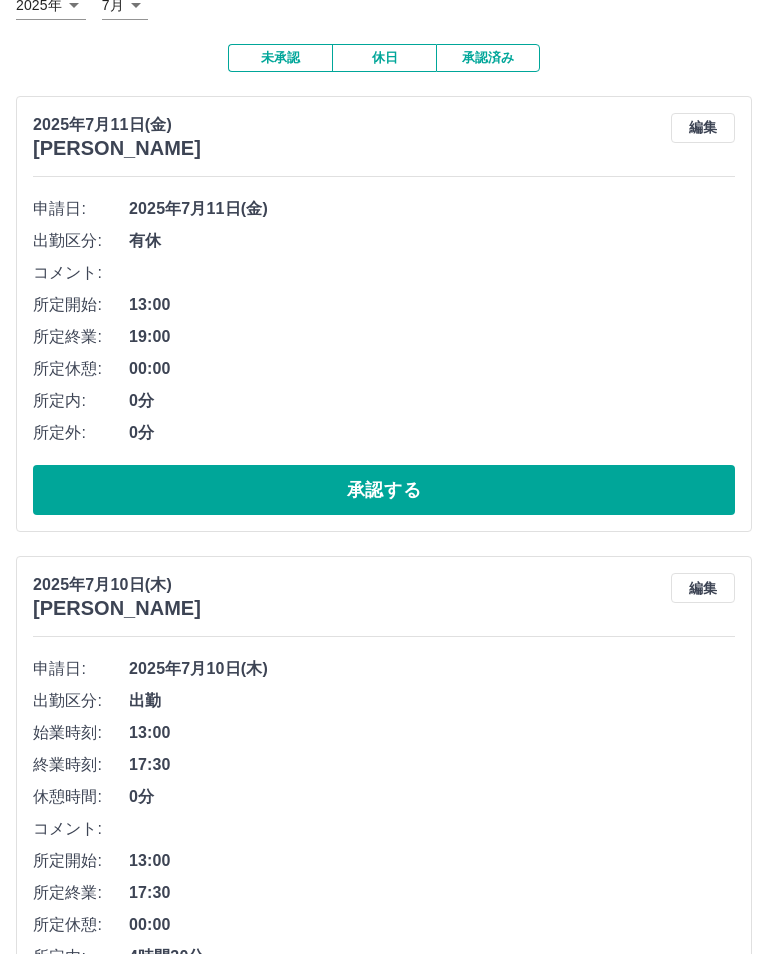 scroll, scrollTop: 140, scrollLeft: 0, axis: vertical 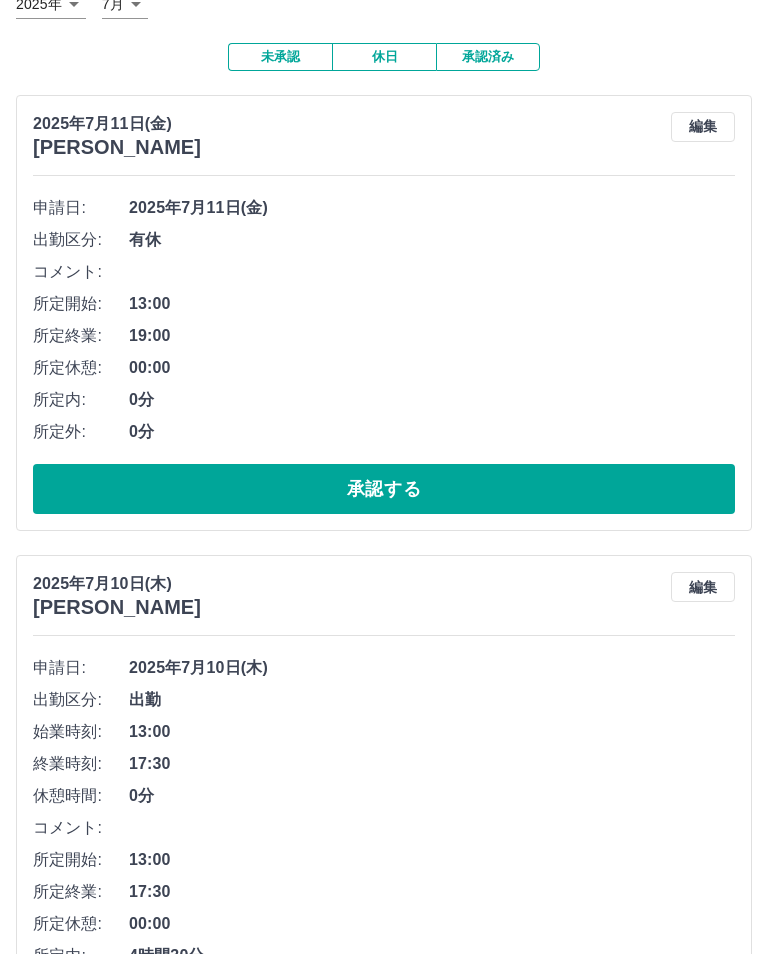 click on "編集" at bounding box center [703, 128] 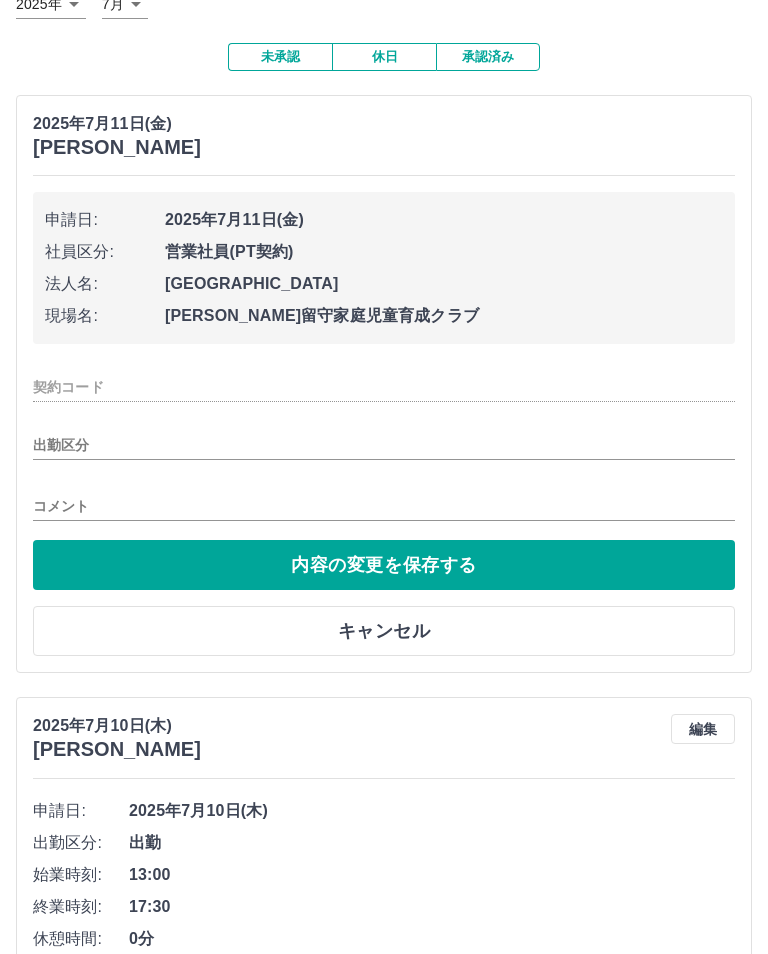 type on "********" 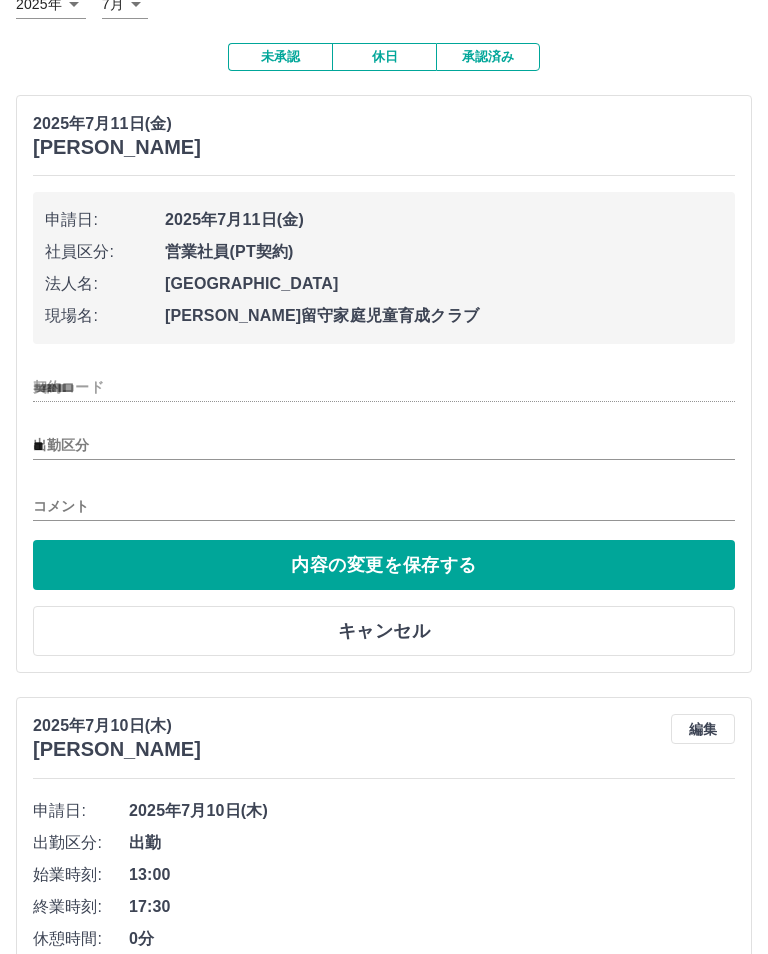 scroll, scrollTop: 141, scrollLeft: 0, axis: vertical 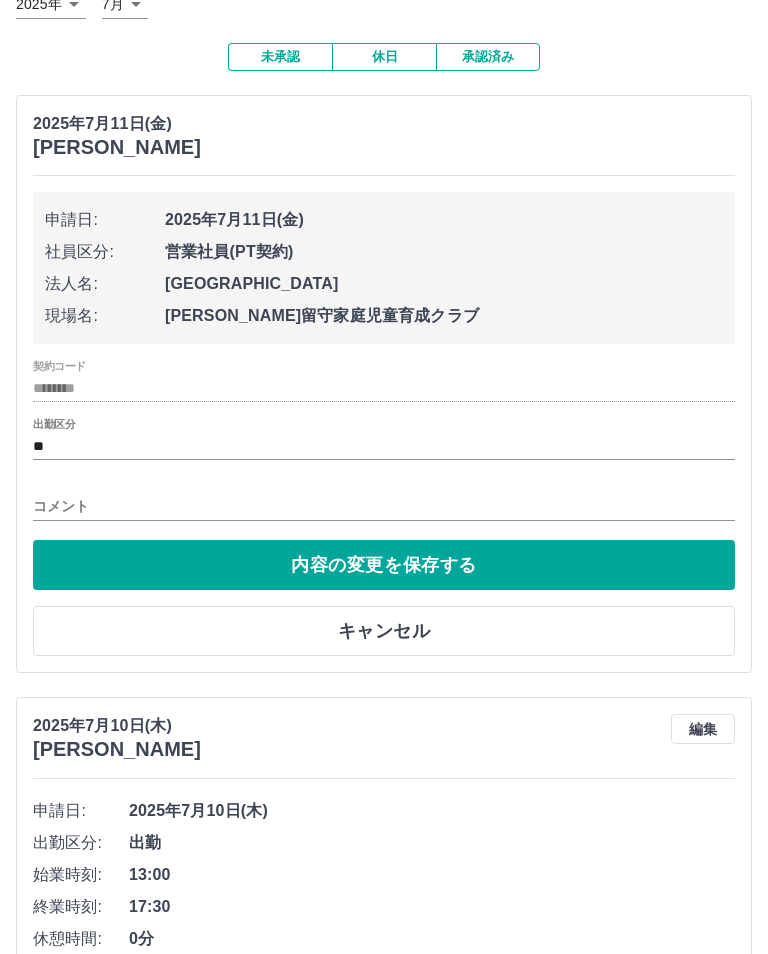 click on "コメント" at bounding box center (384, 506) 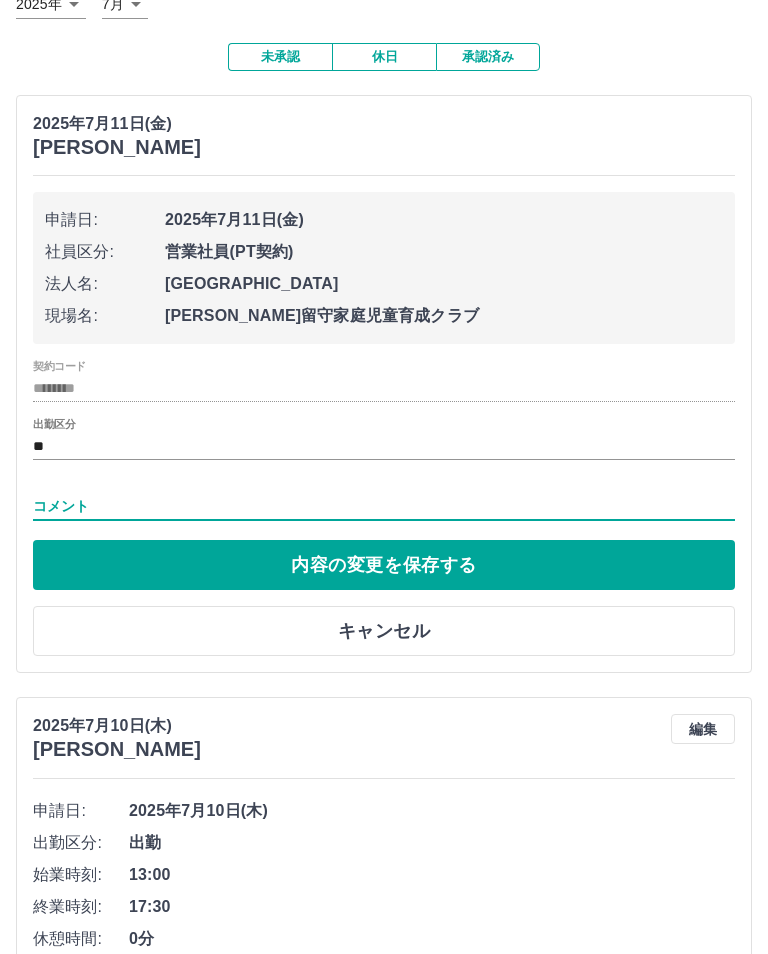scroll, scrollTop: 140, scrollLeft: 0, axis: vertical 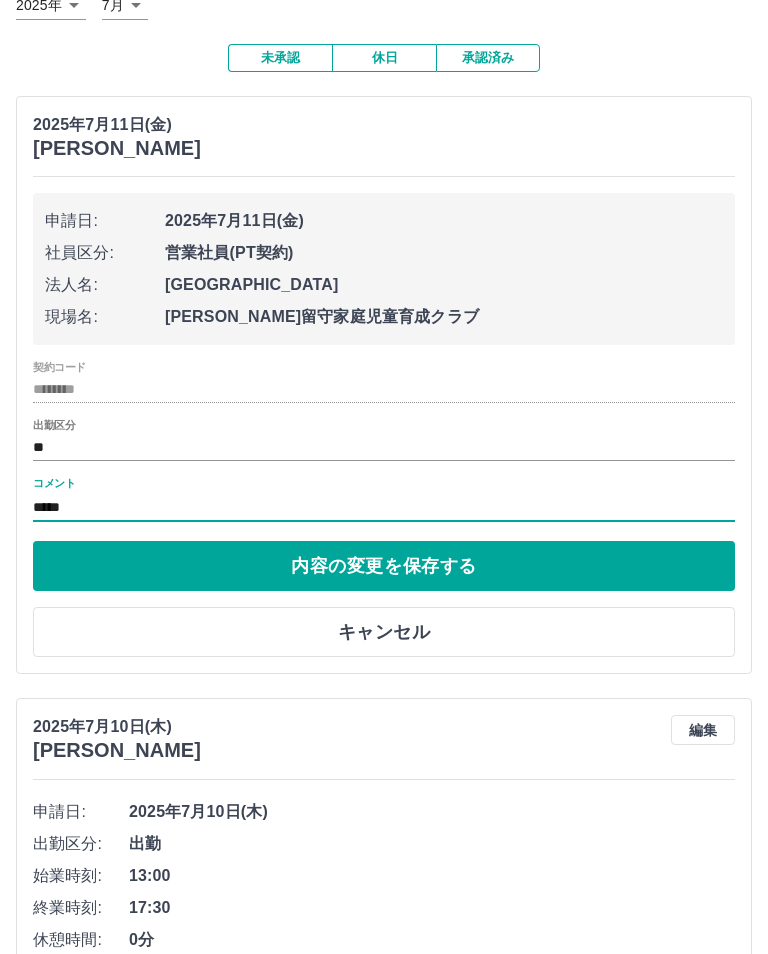 type on "****" 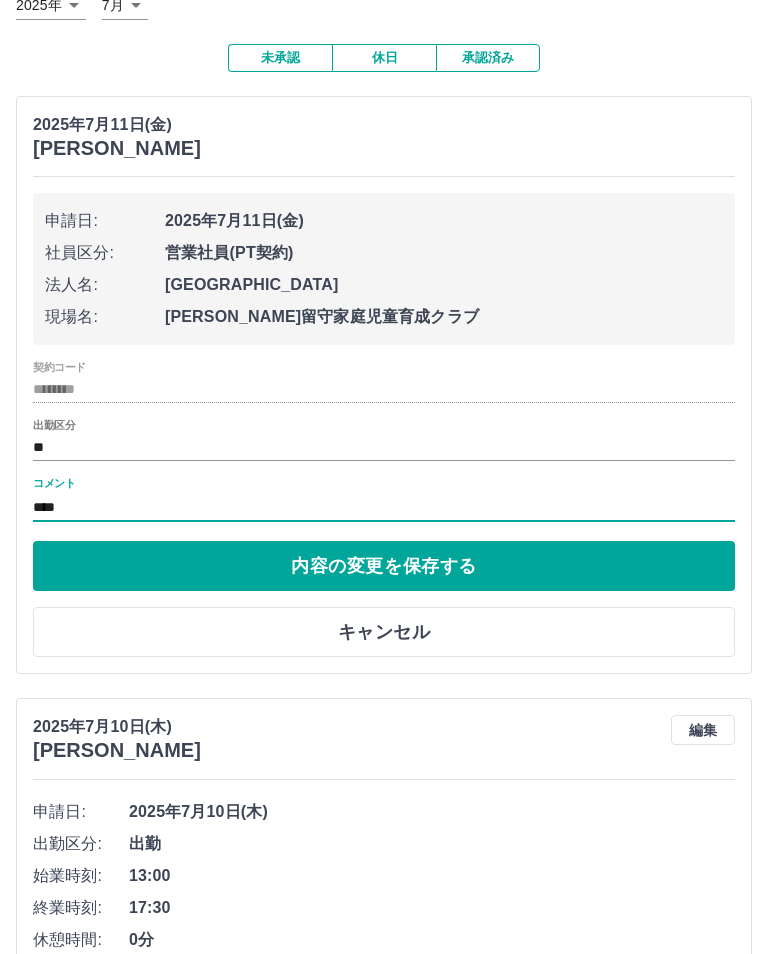 click on "内容の変更を保存する" at bounding box center [384, 566] 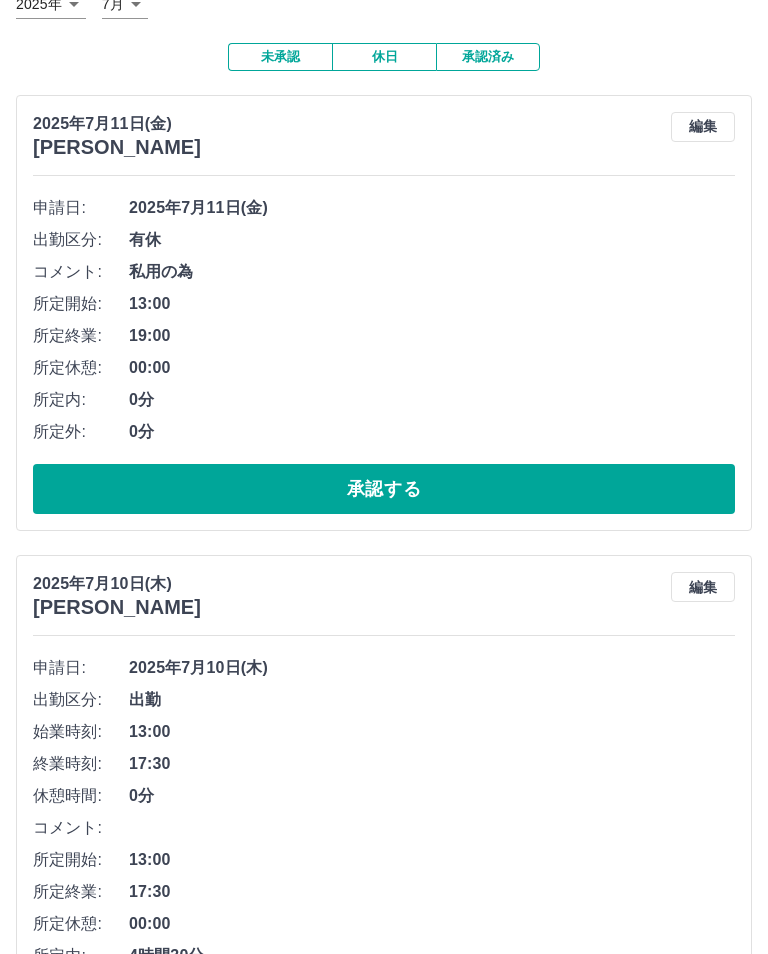 click on "承認する" at bounding box center (384, 489) 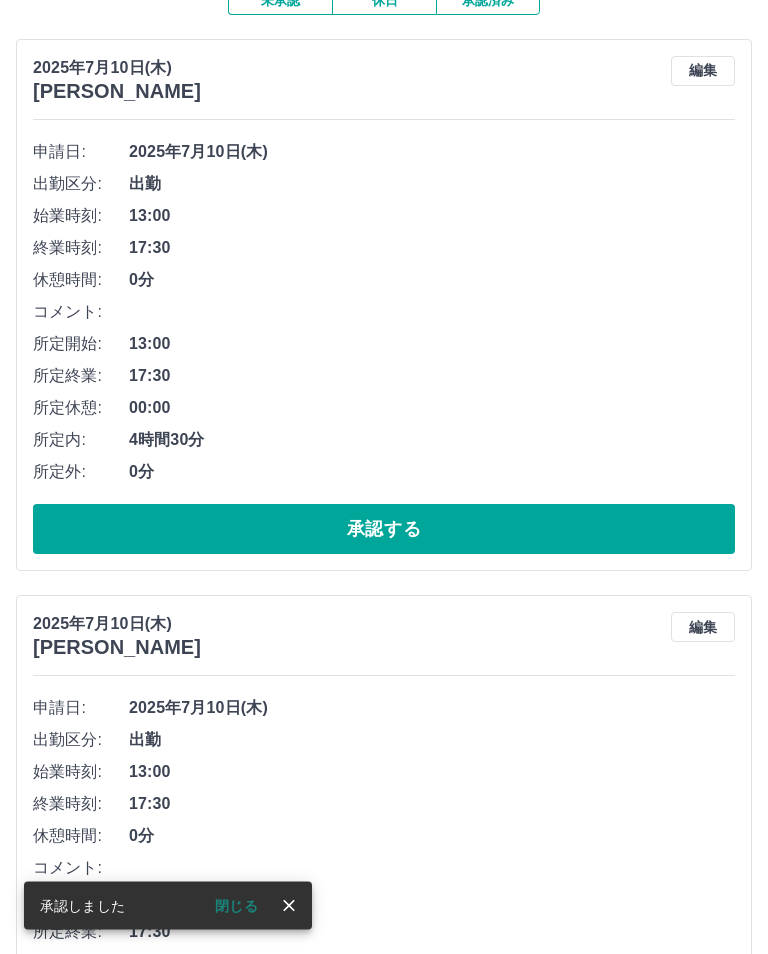 scroll, scrollTop: 197, scrollLeft: 0, axis: vertical 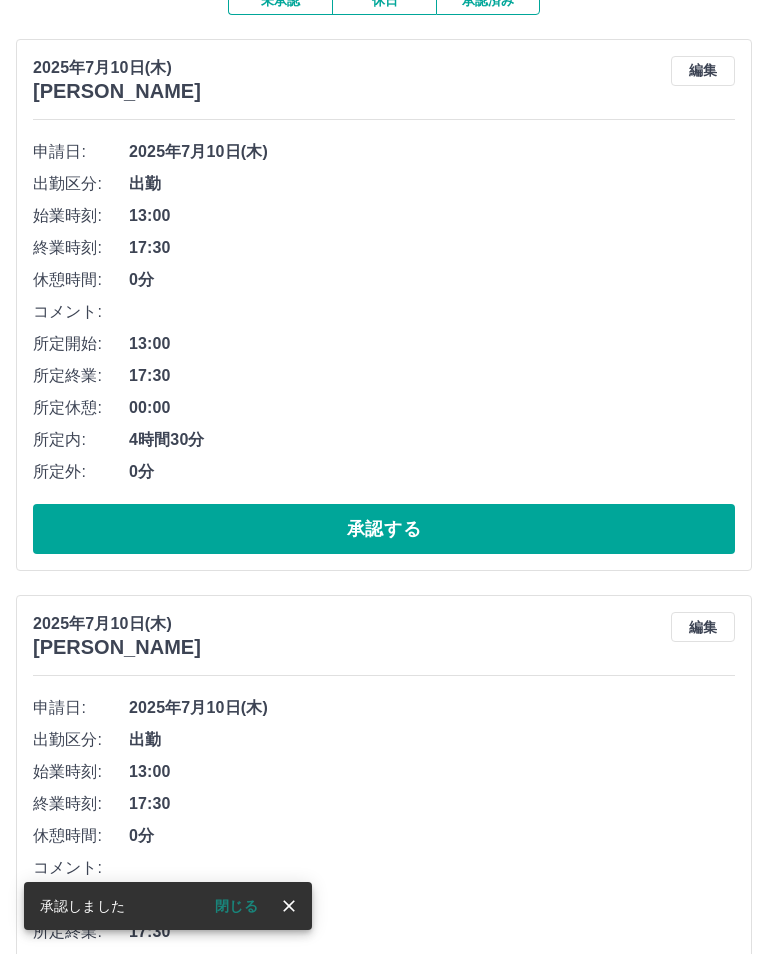 click on "承認する" at bounding box center (384, 529) 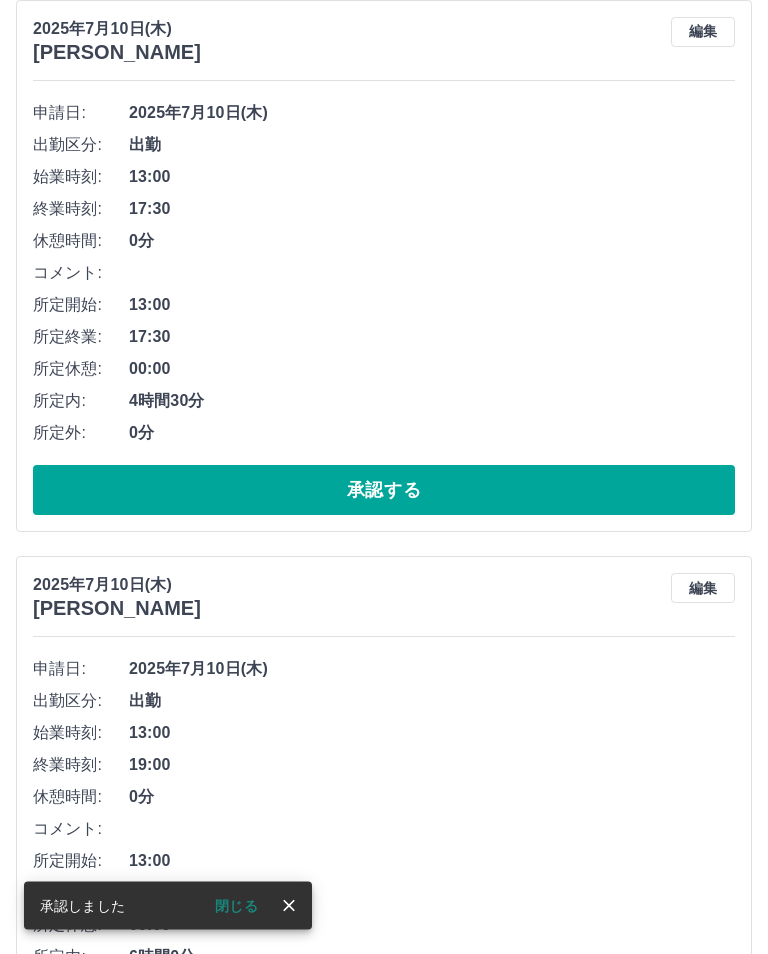 scroll, scrollTop: 232, scrollLeft: 0, axis: vertical 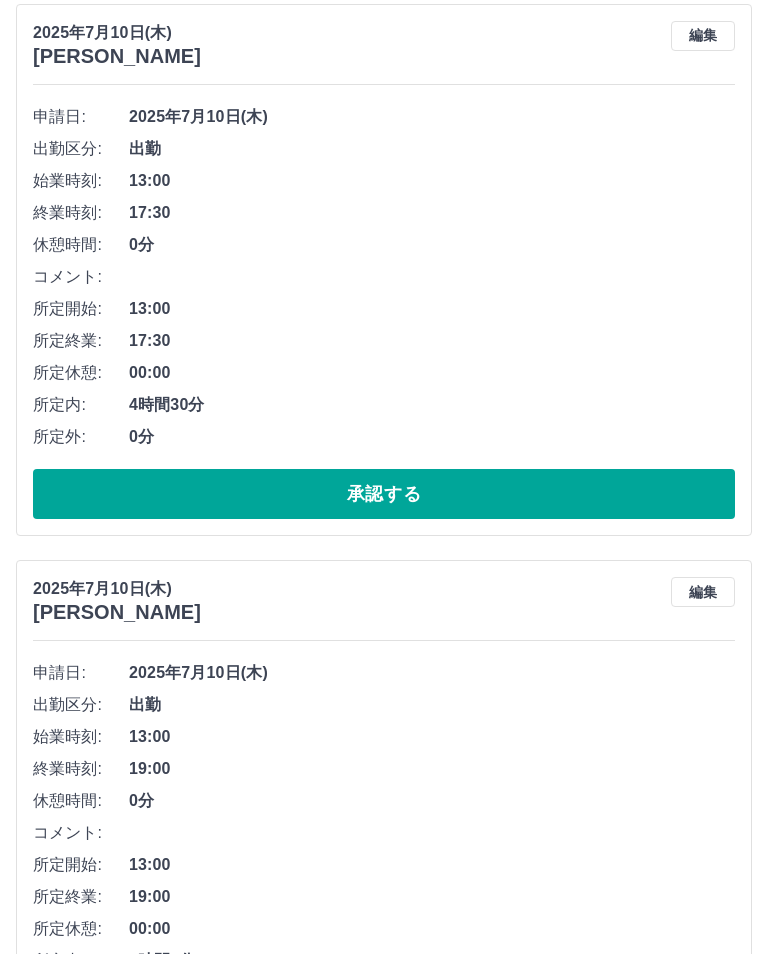 click on "承認する" at bounding box center (384, 494) 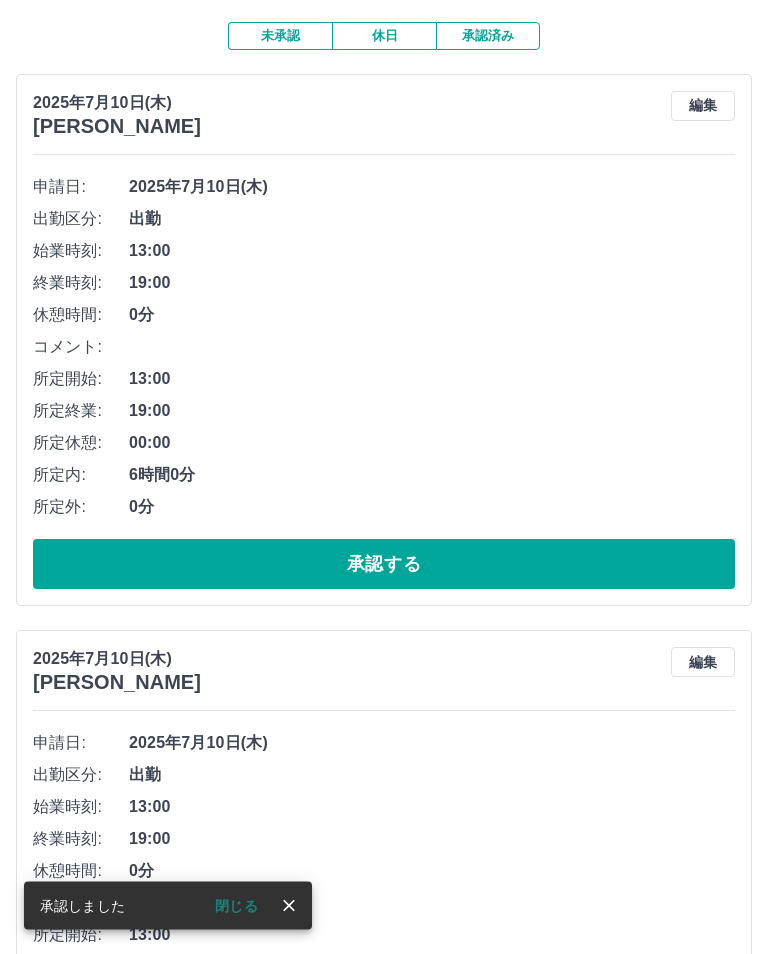 scroll, scrollTop: 162, scrollLeft: 0, axis: vertical 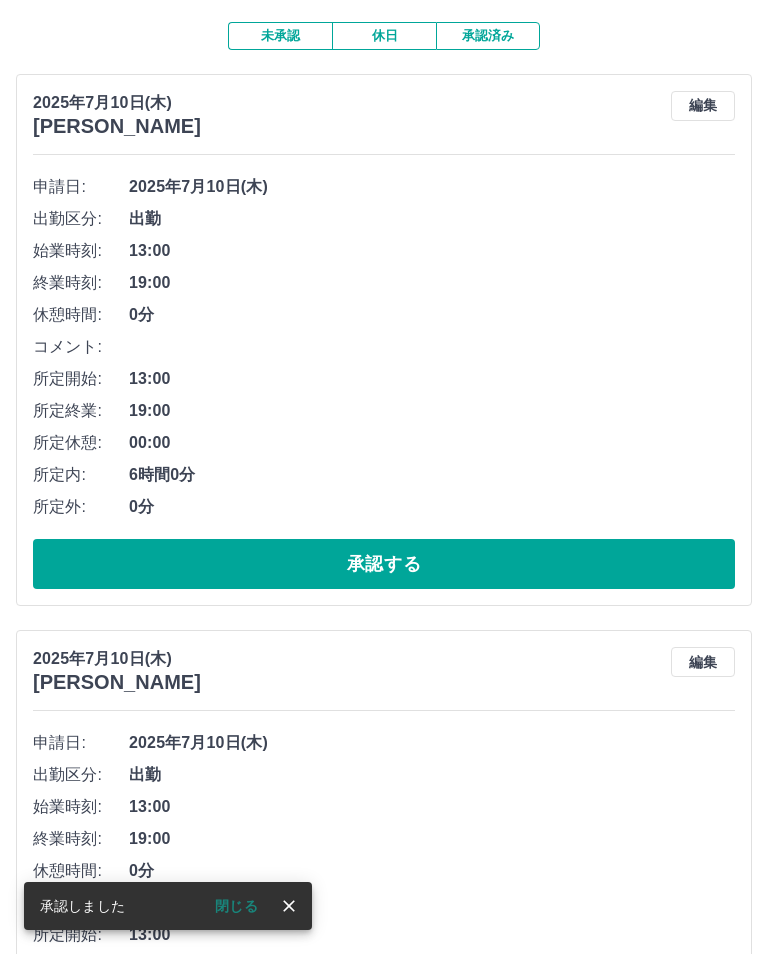 click on "承認する" at bounding box center (384, 564) 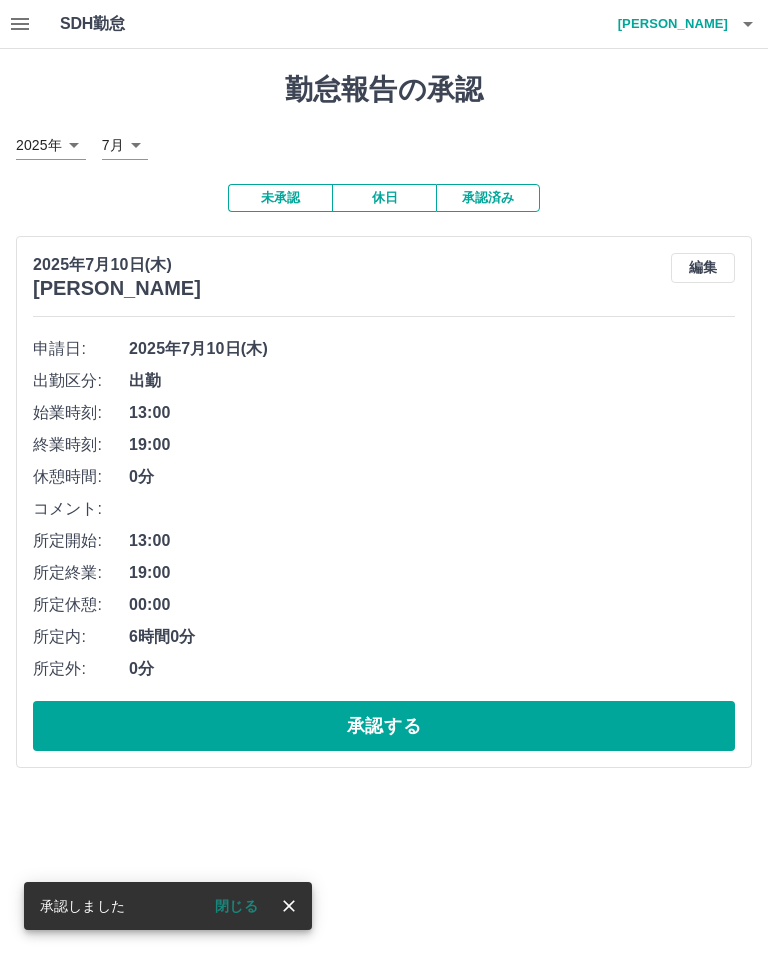 scroll, scrollTop: 0, scrollLeft: 0, axis: both 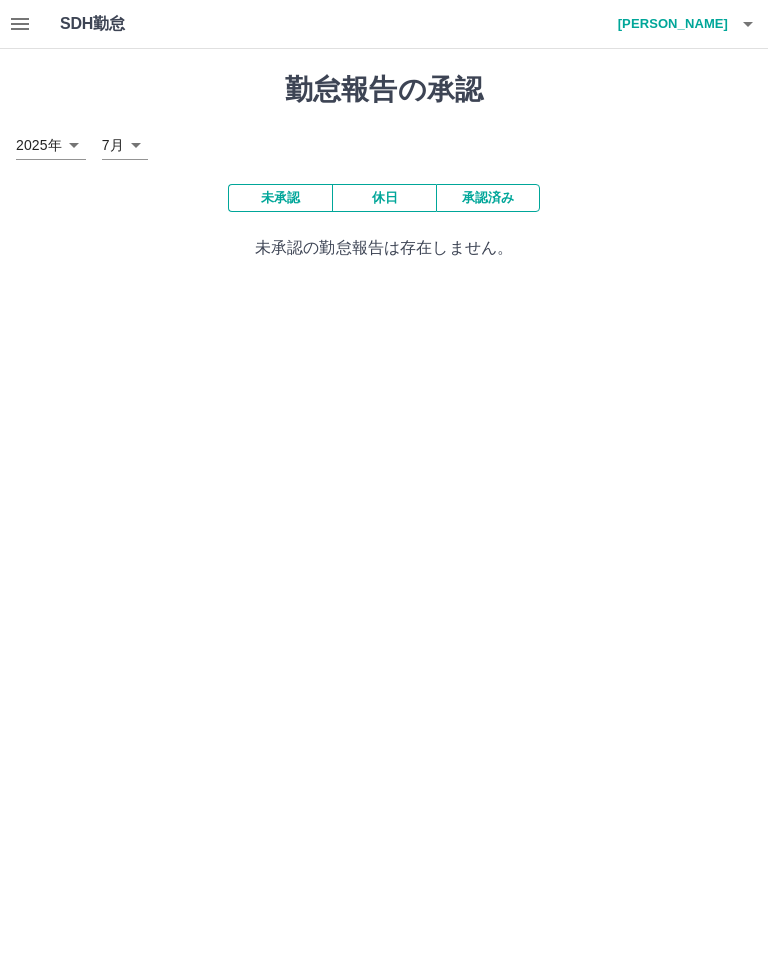 click on "池松　千怜" at bounding box center (668, 24) 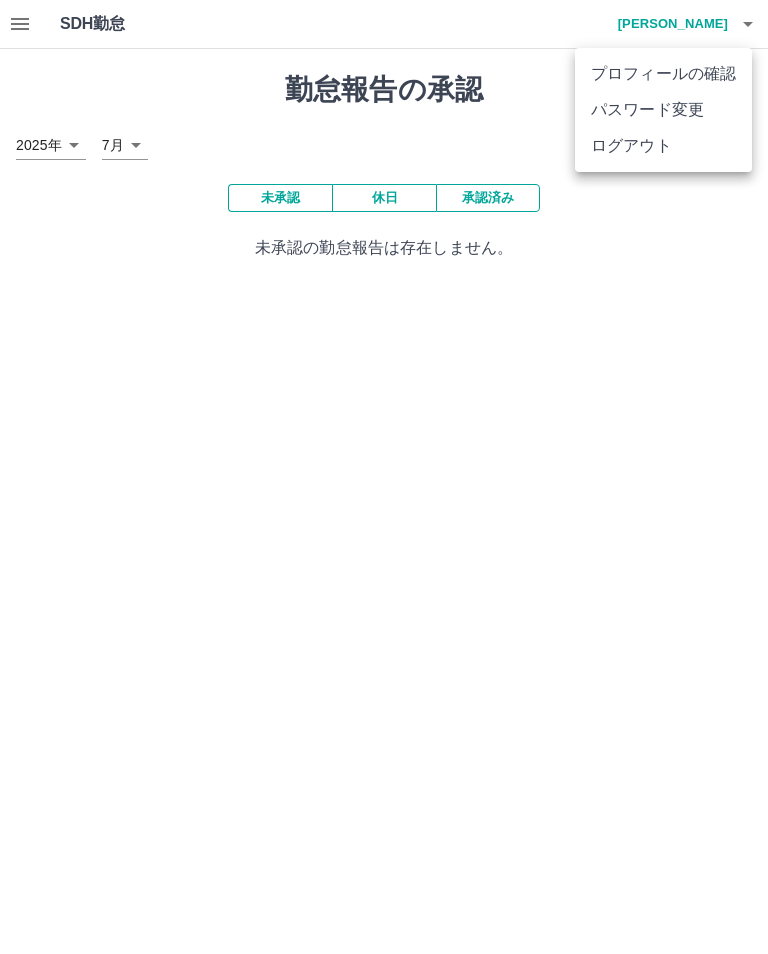 click on "ログアウト" at bounding box center [663, 146] 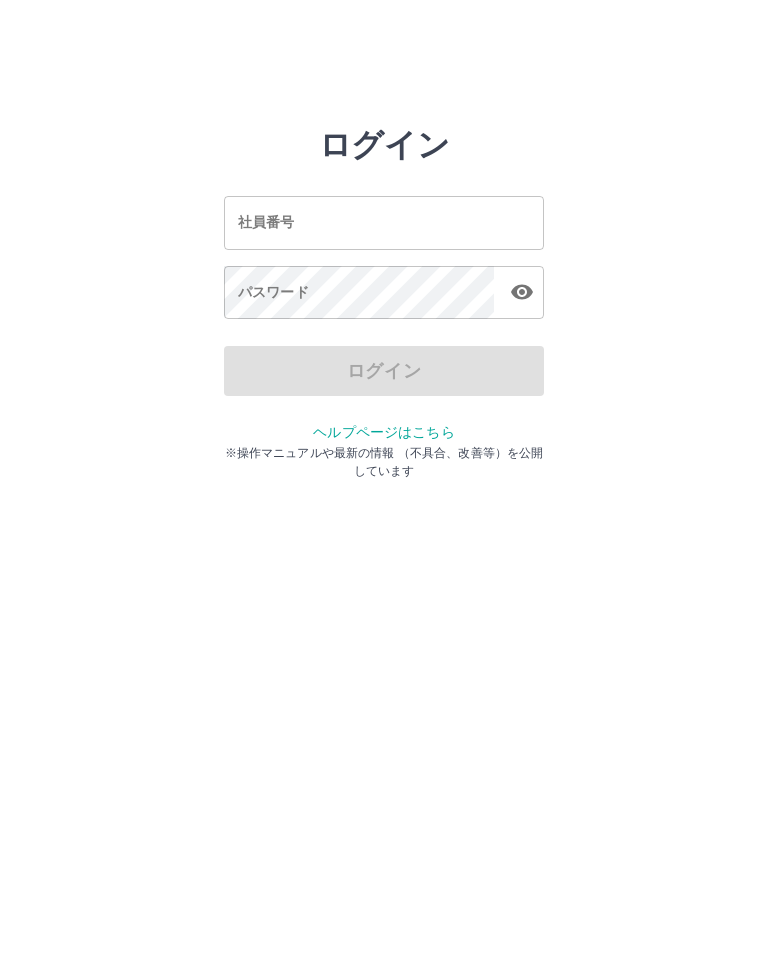 scroll, scrollTop: 0, scrollLeft: 0, axis: both 